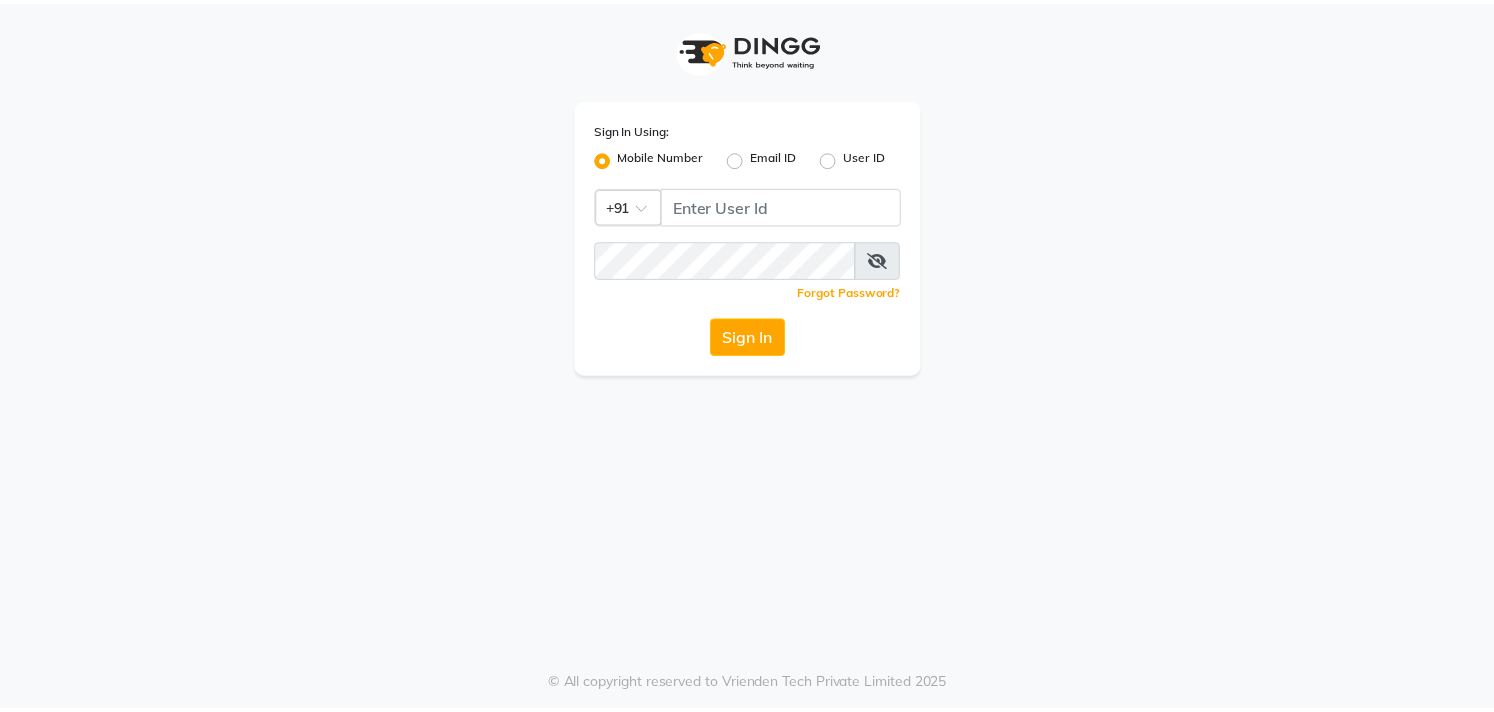 scroll, scrollTop: 0, scrollLeft: 0, axis: both 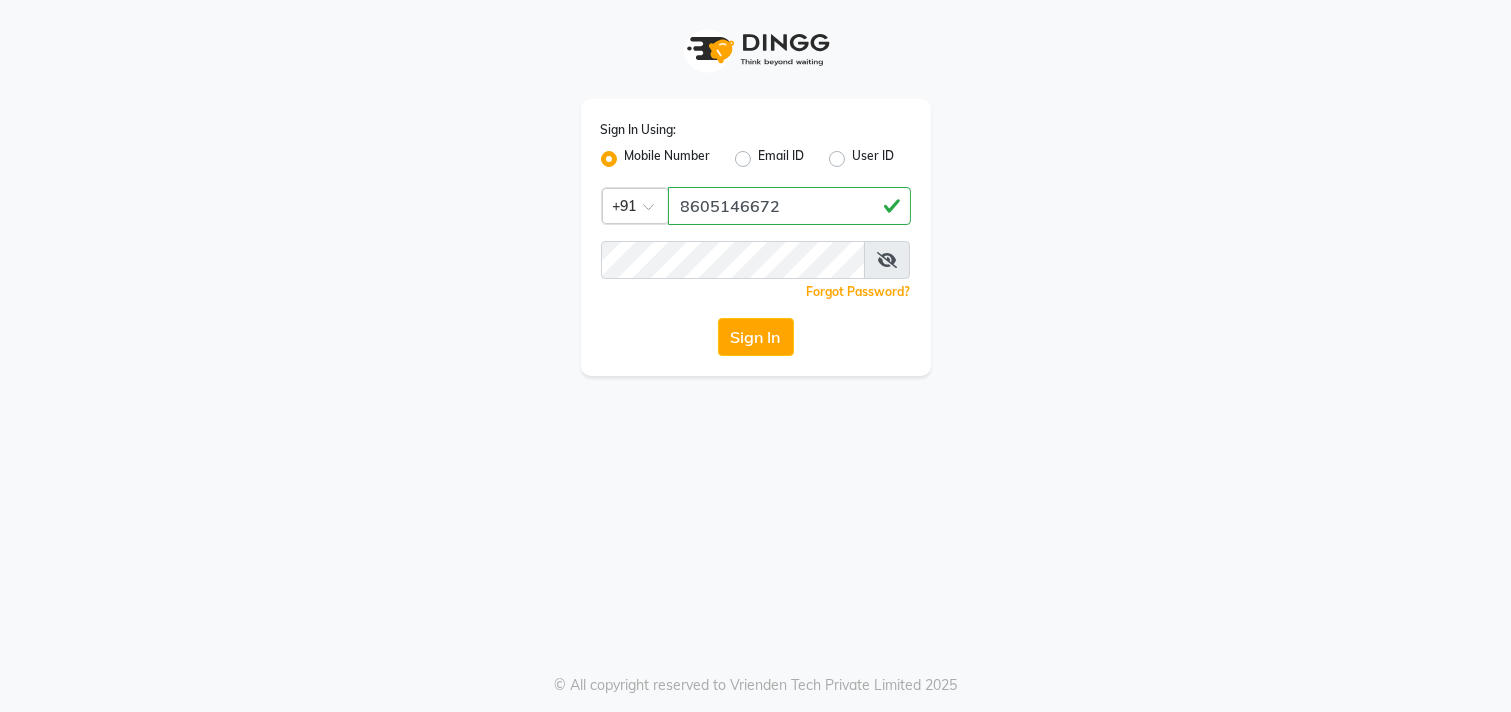 type on "8605146672" 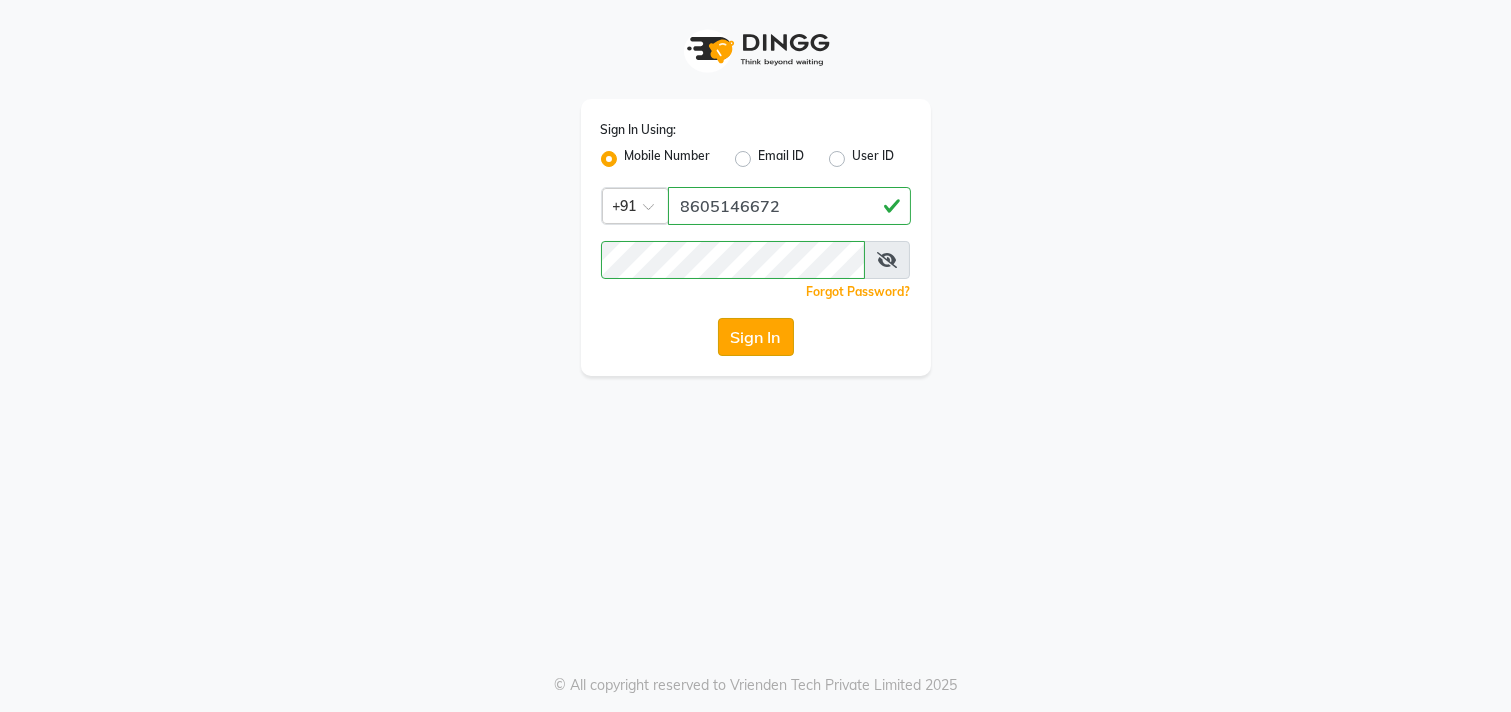 click on "Sign In" 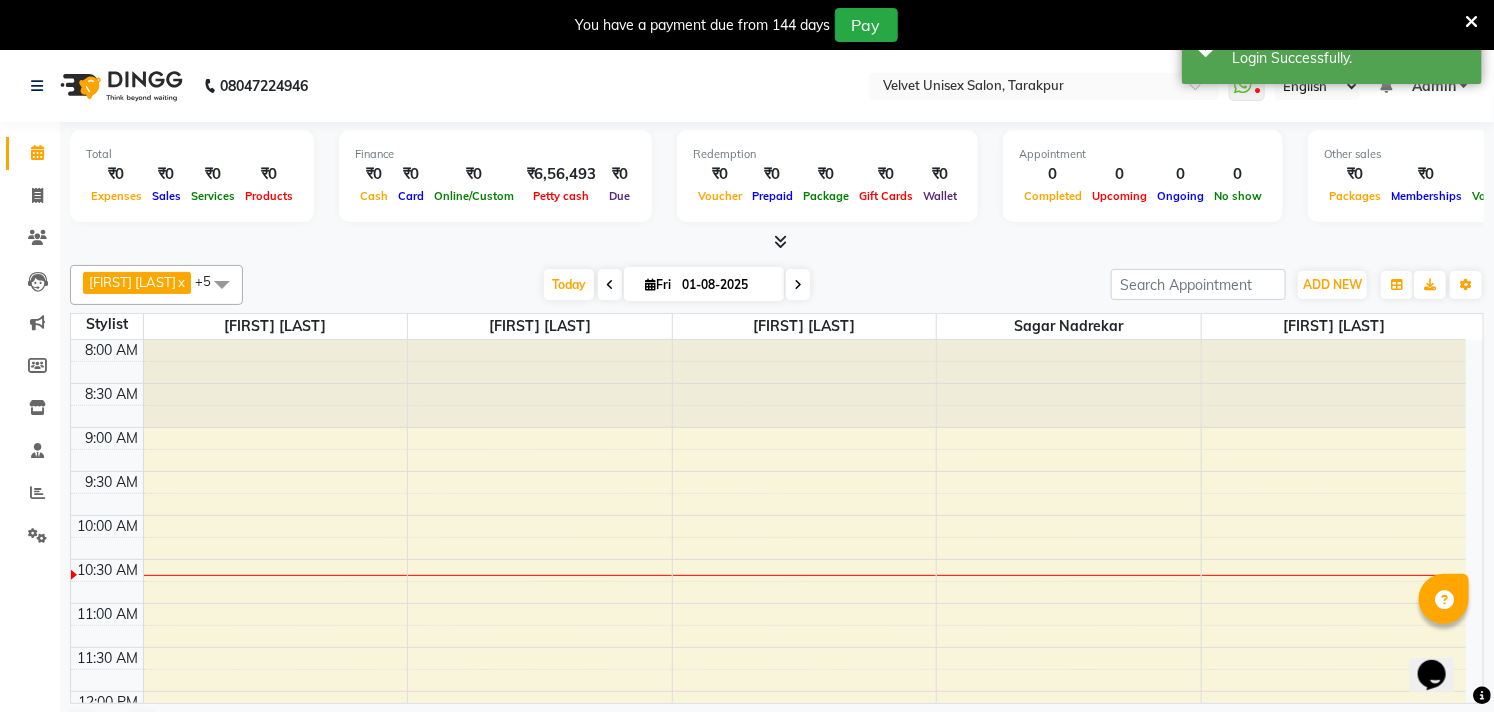 scroll, scrollTop: 0, scrollLeft: 0, axis: both 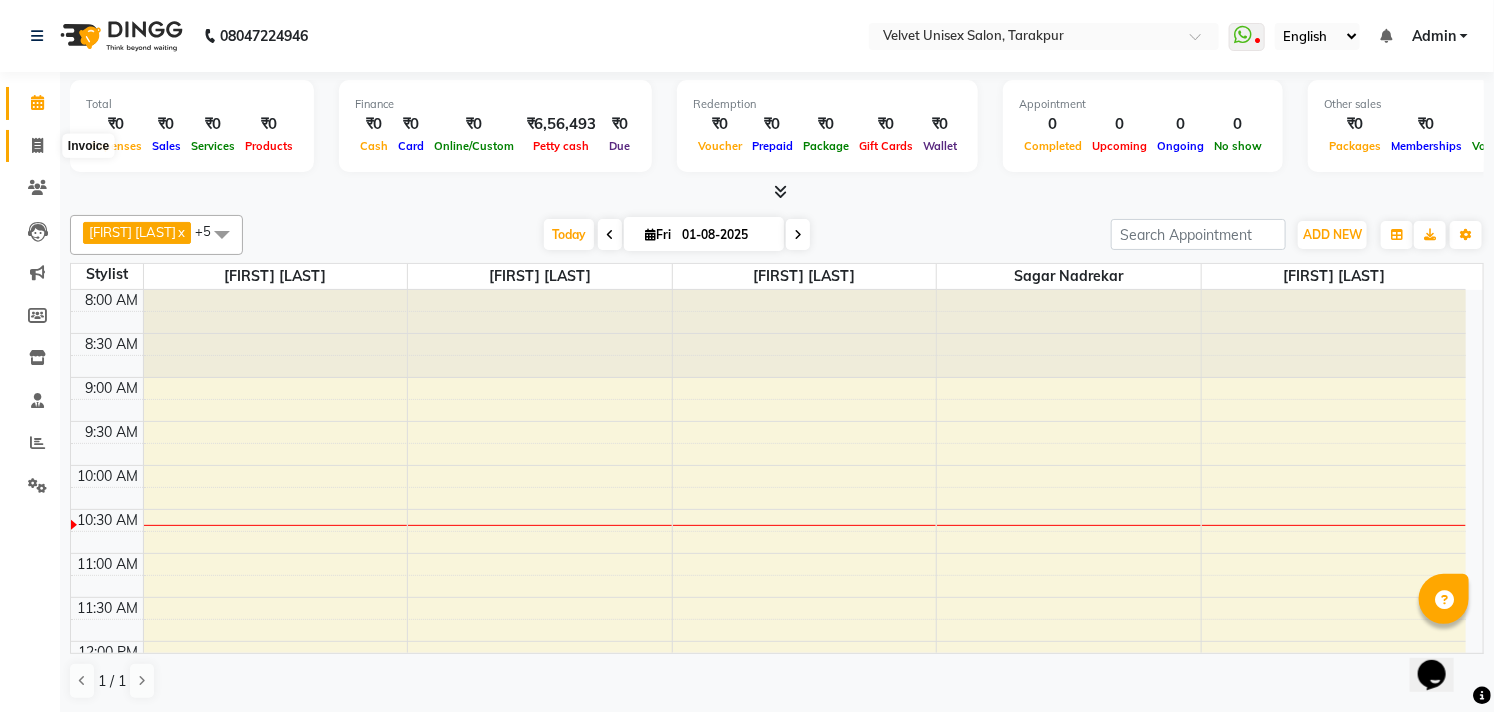 click 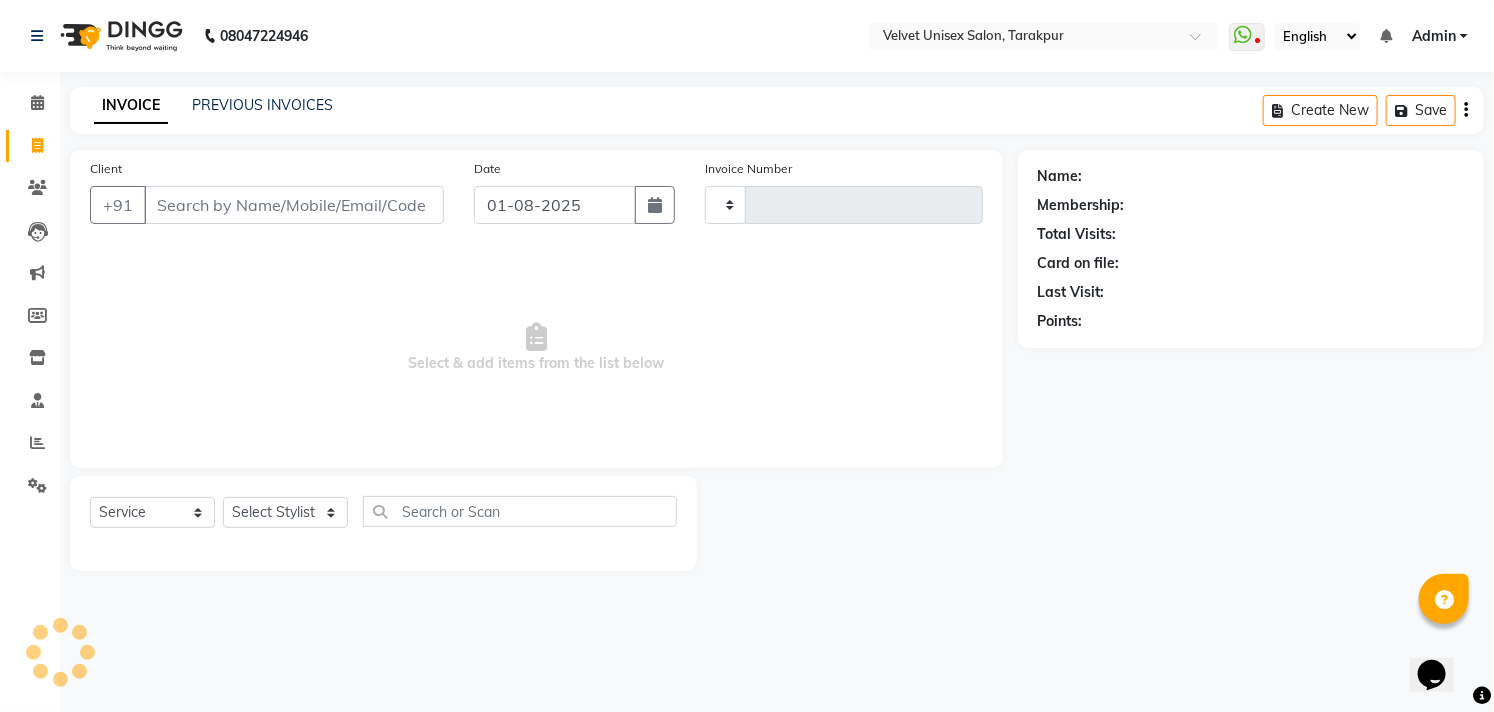 type on "0679" 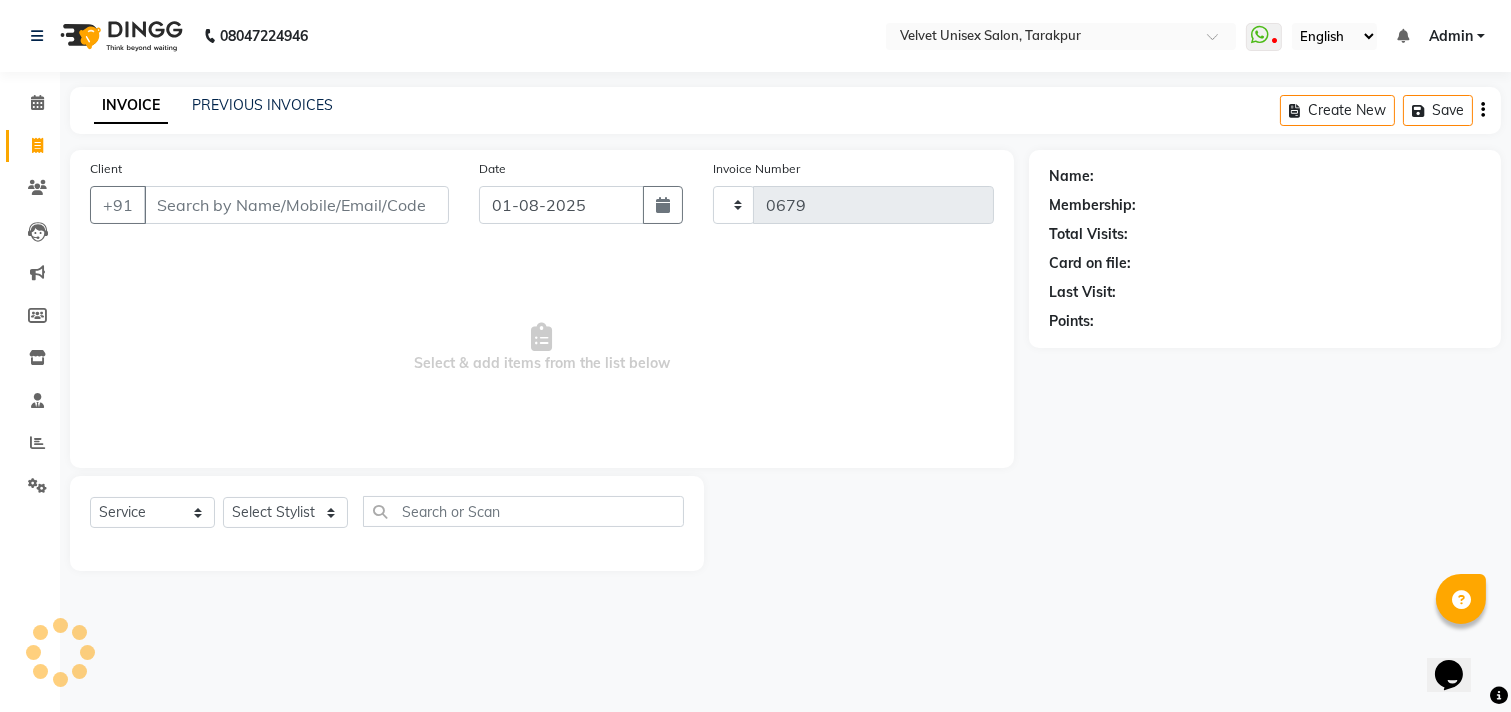 select on "5384" 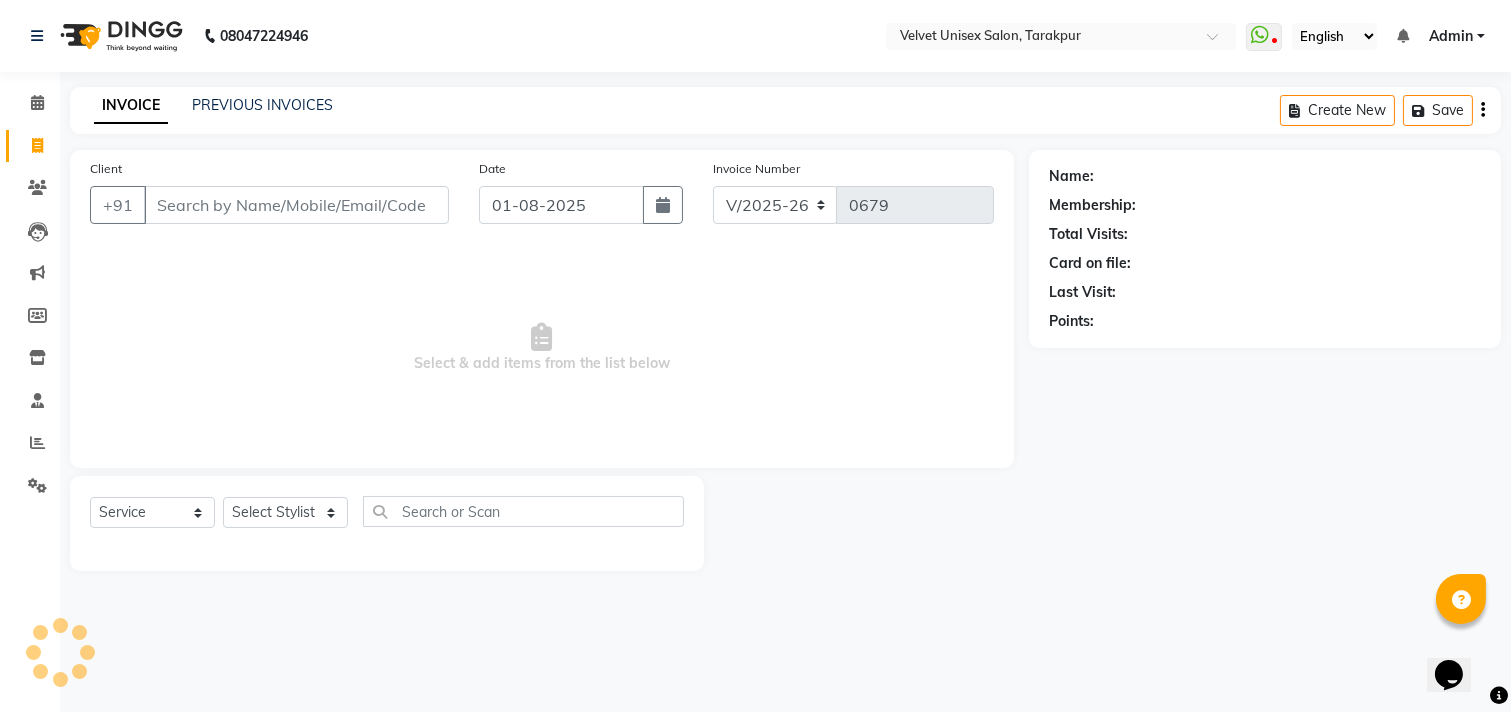 click on "Client" at bounding box center (296, 205) 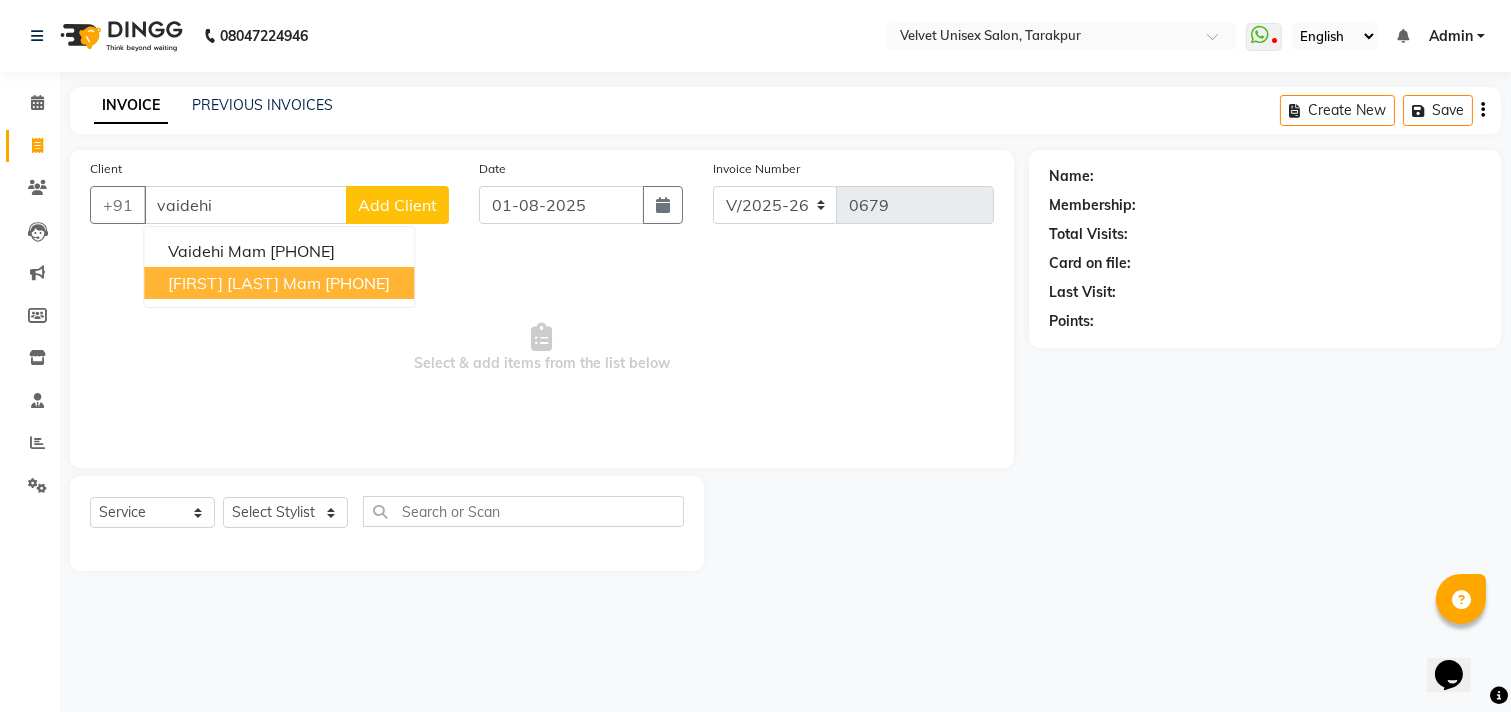 click on "[FIRST] [LAST] Mam [PHONE]" at bounding box center (279, 283) 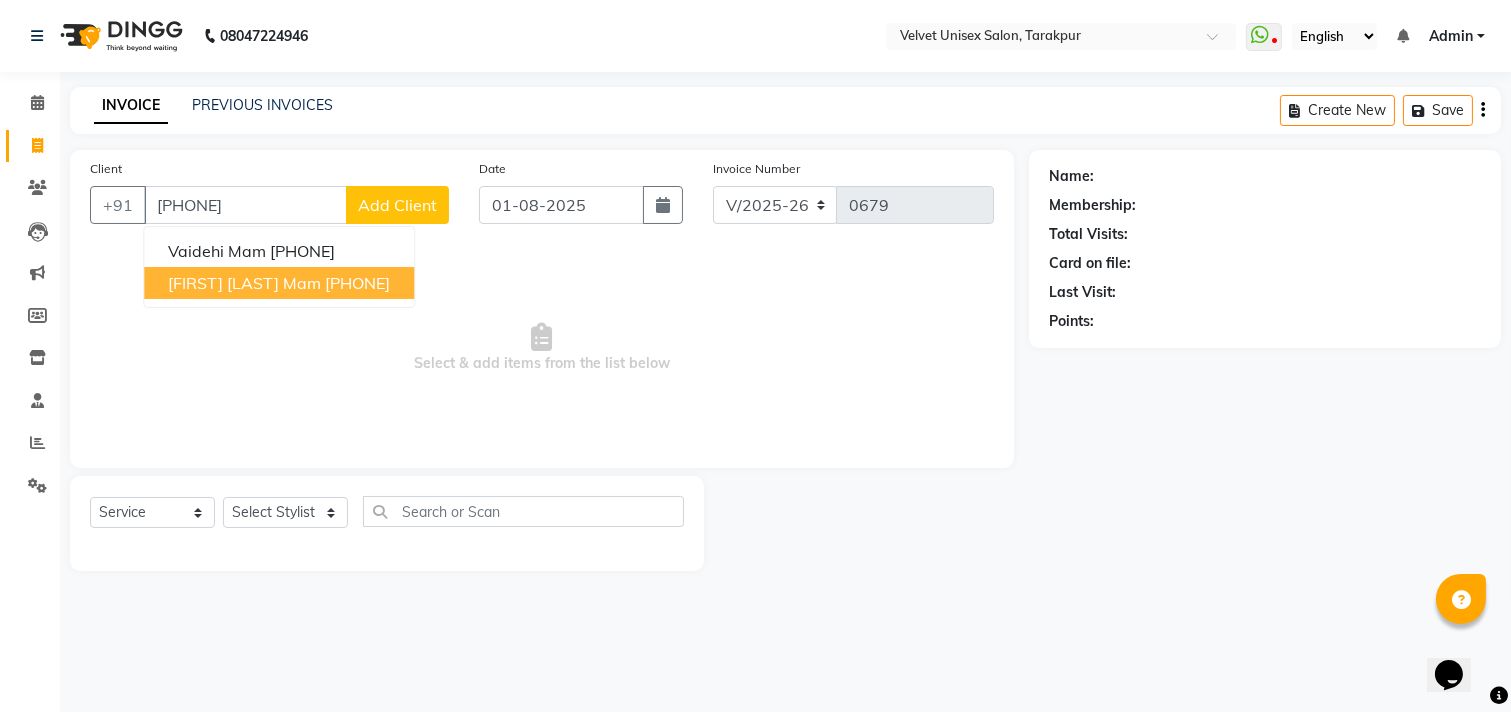 type on "[PHONE]" 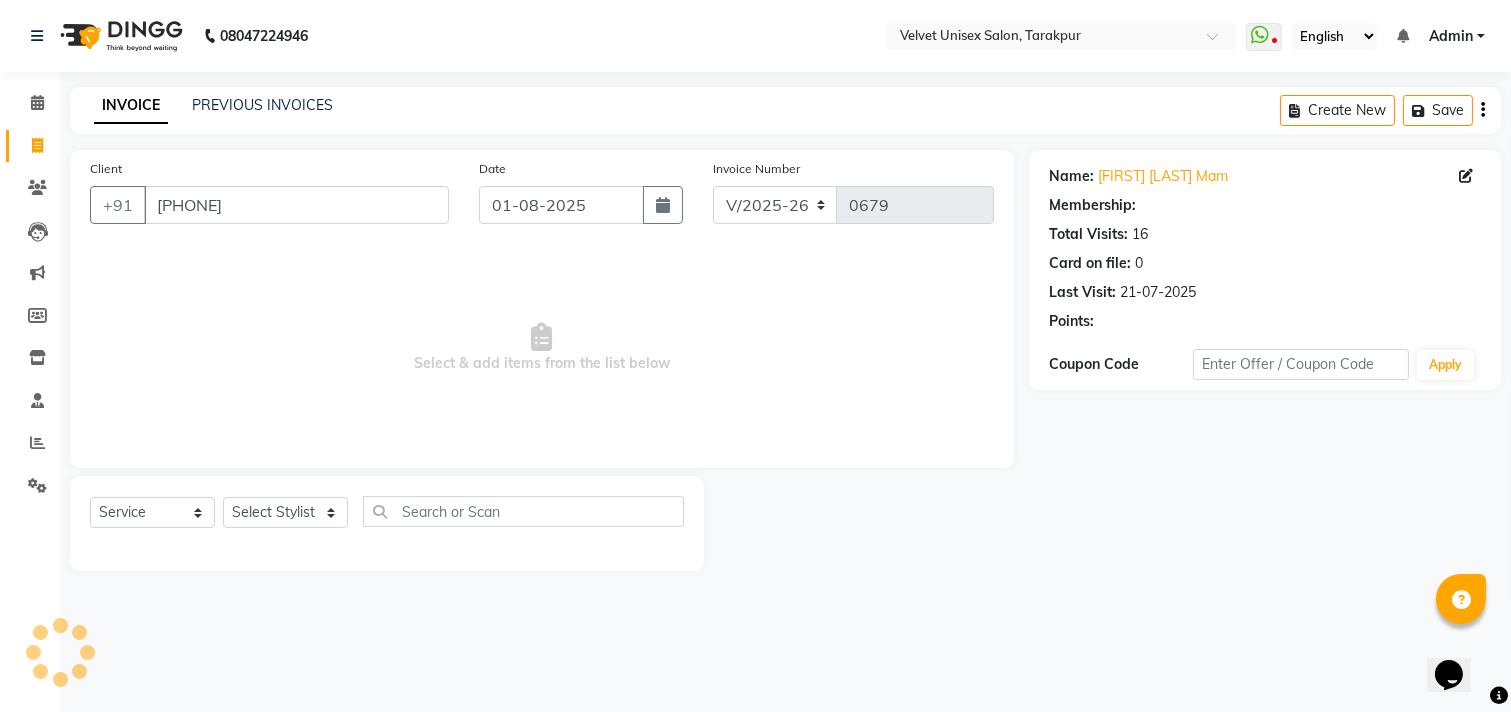 select on "1: Object" 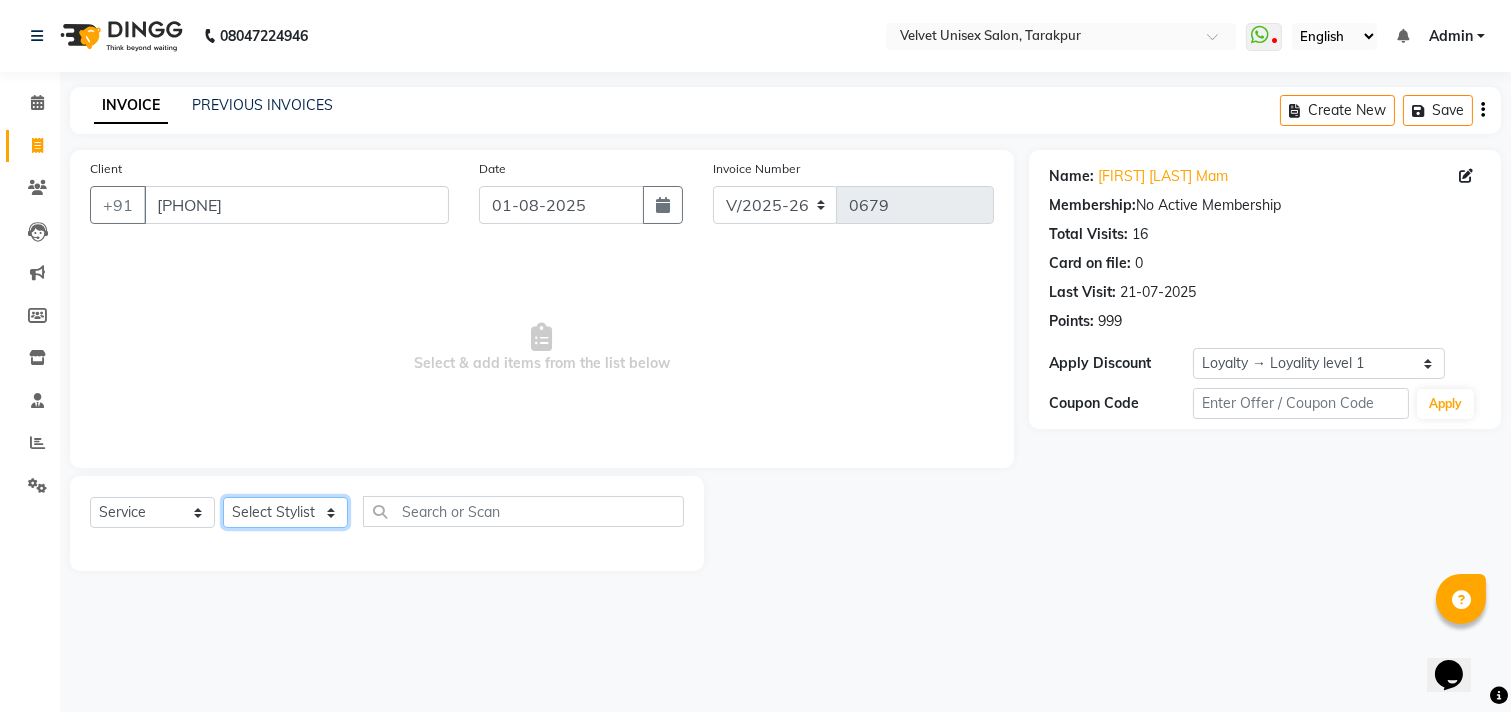click on "Select Stylist [FIRST] [LAST] [FIRST] [LAST] [FIRST] [LAST] [FIRST] [LAST] [FIRST] [LAST]" 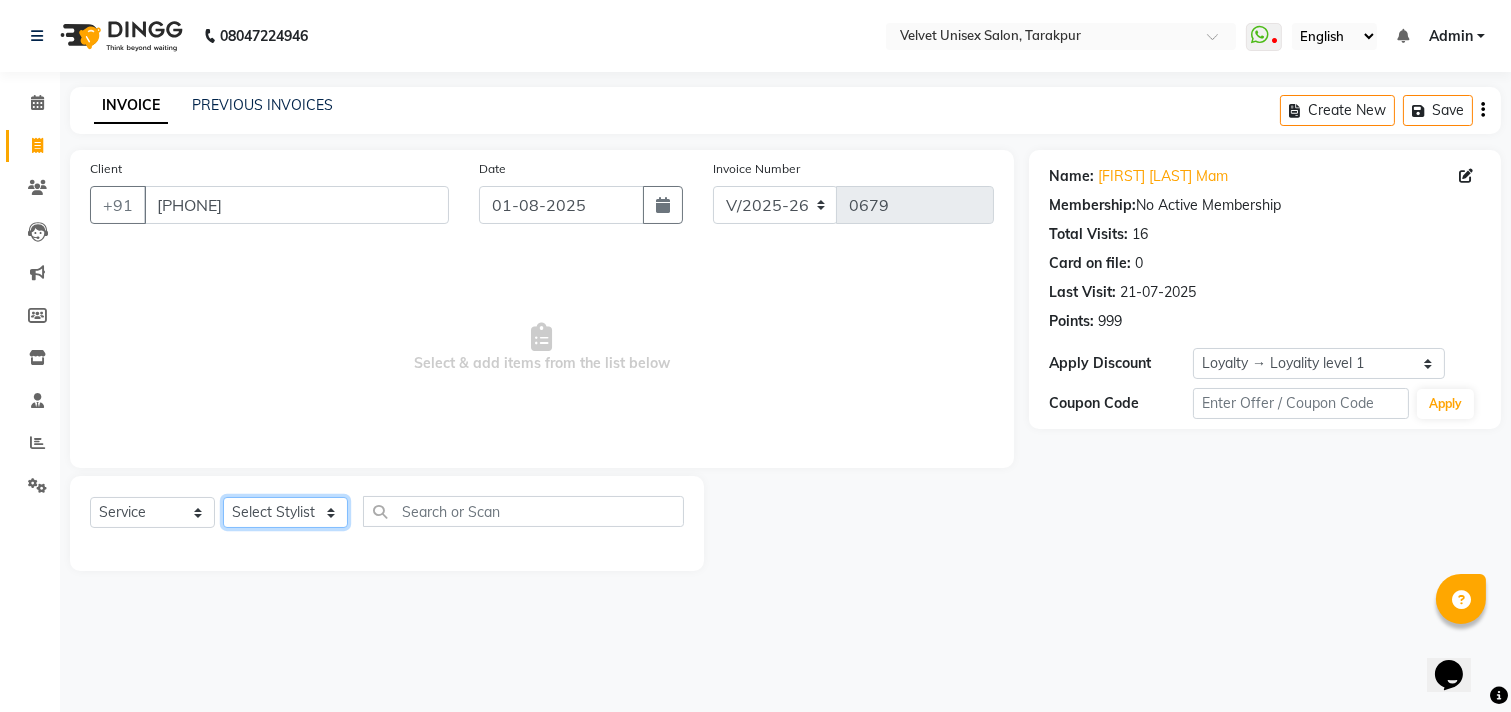 select on "[POSTAL_CODE]" 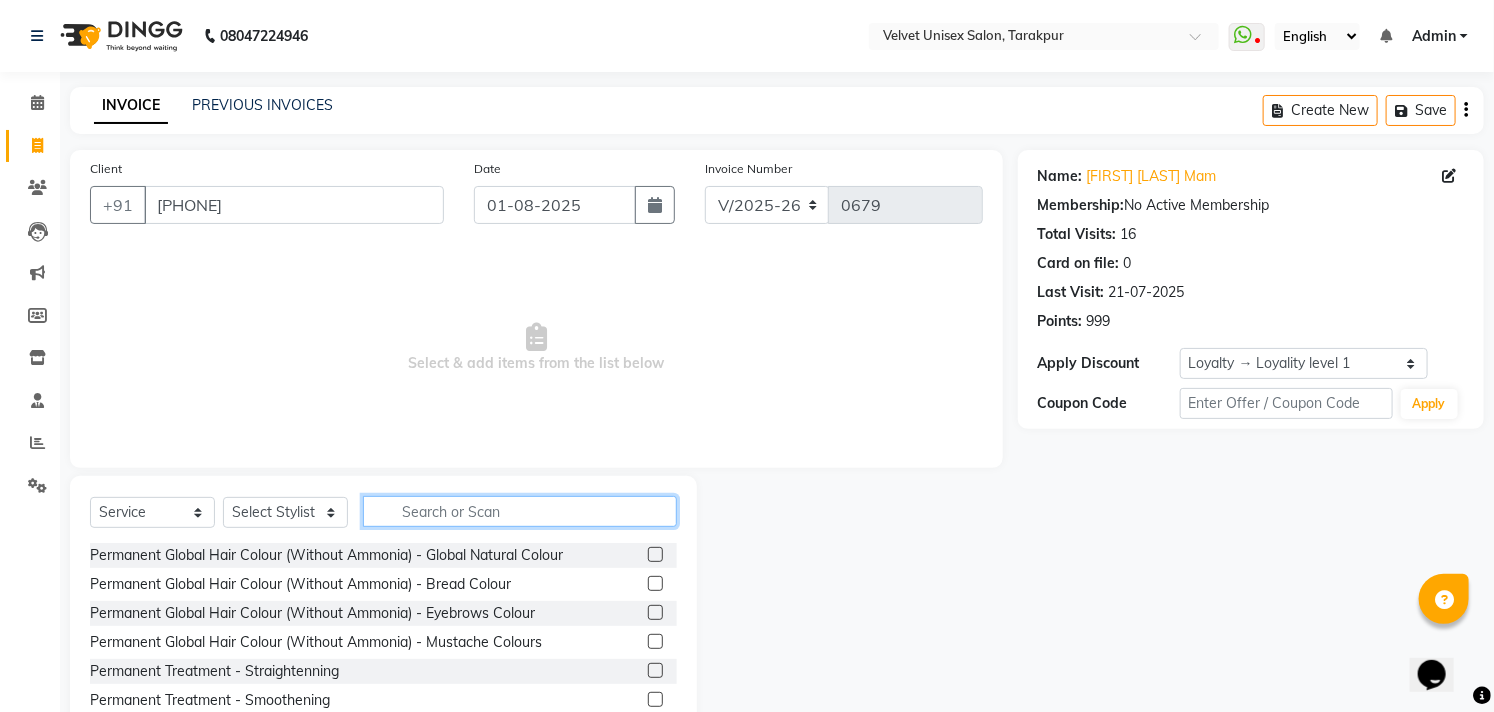 click 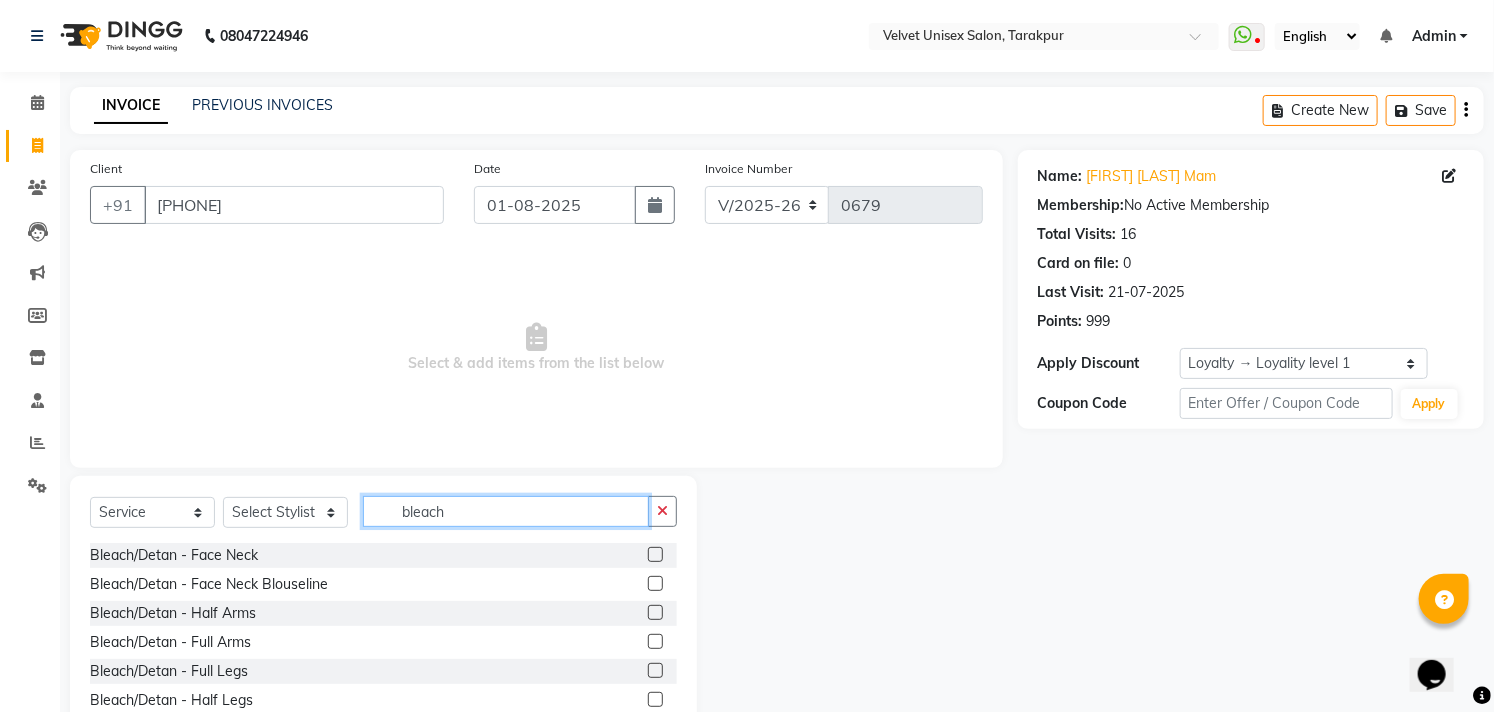 type on "bleach" 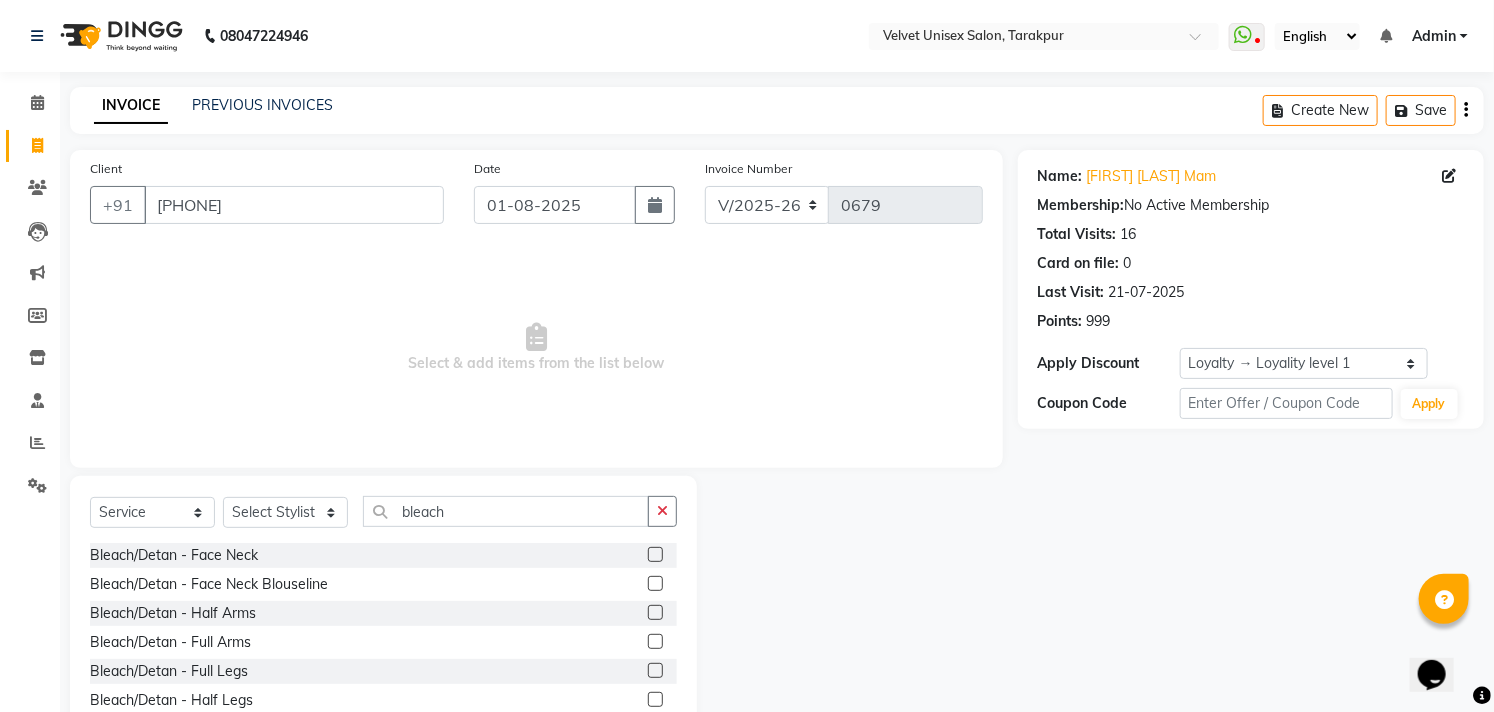 click 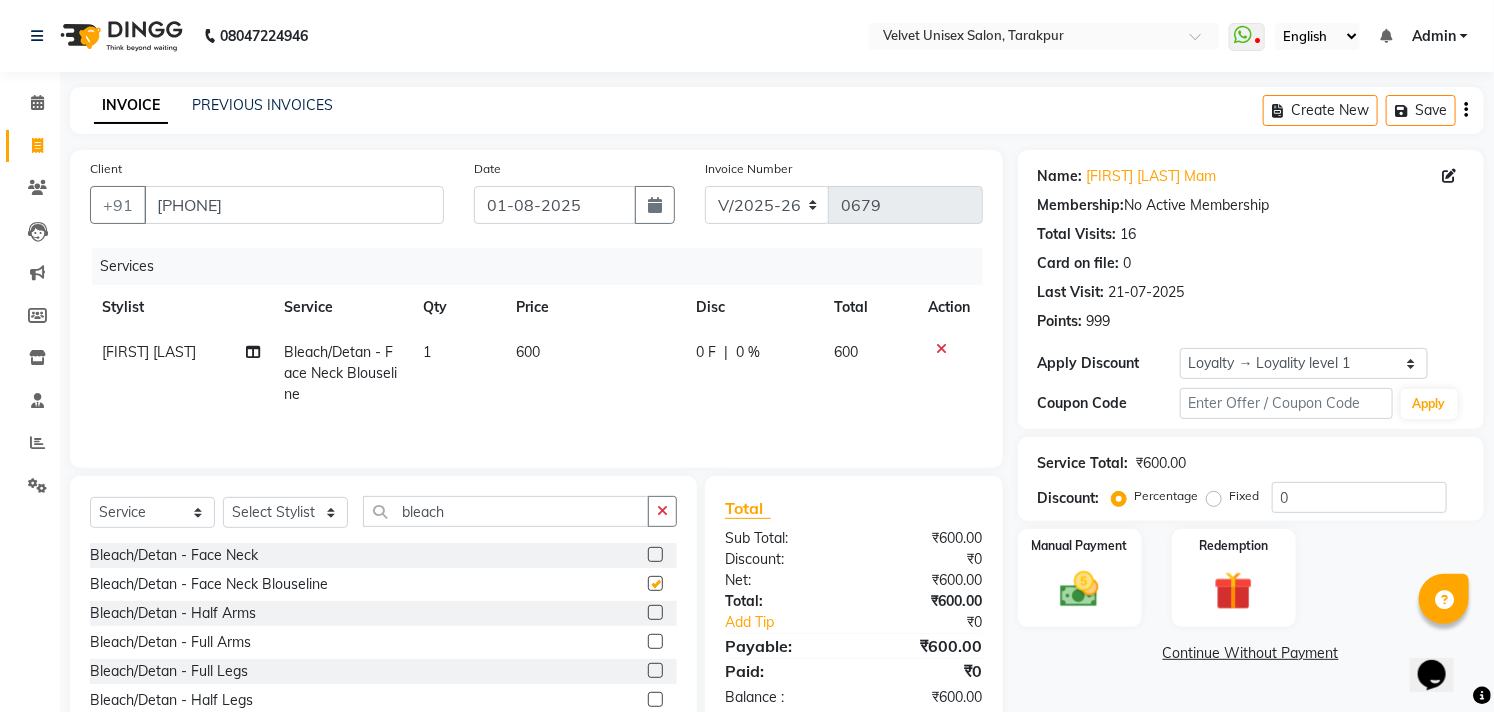 checkbox on "false" 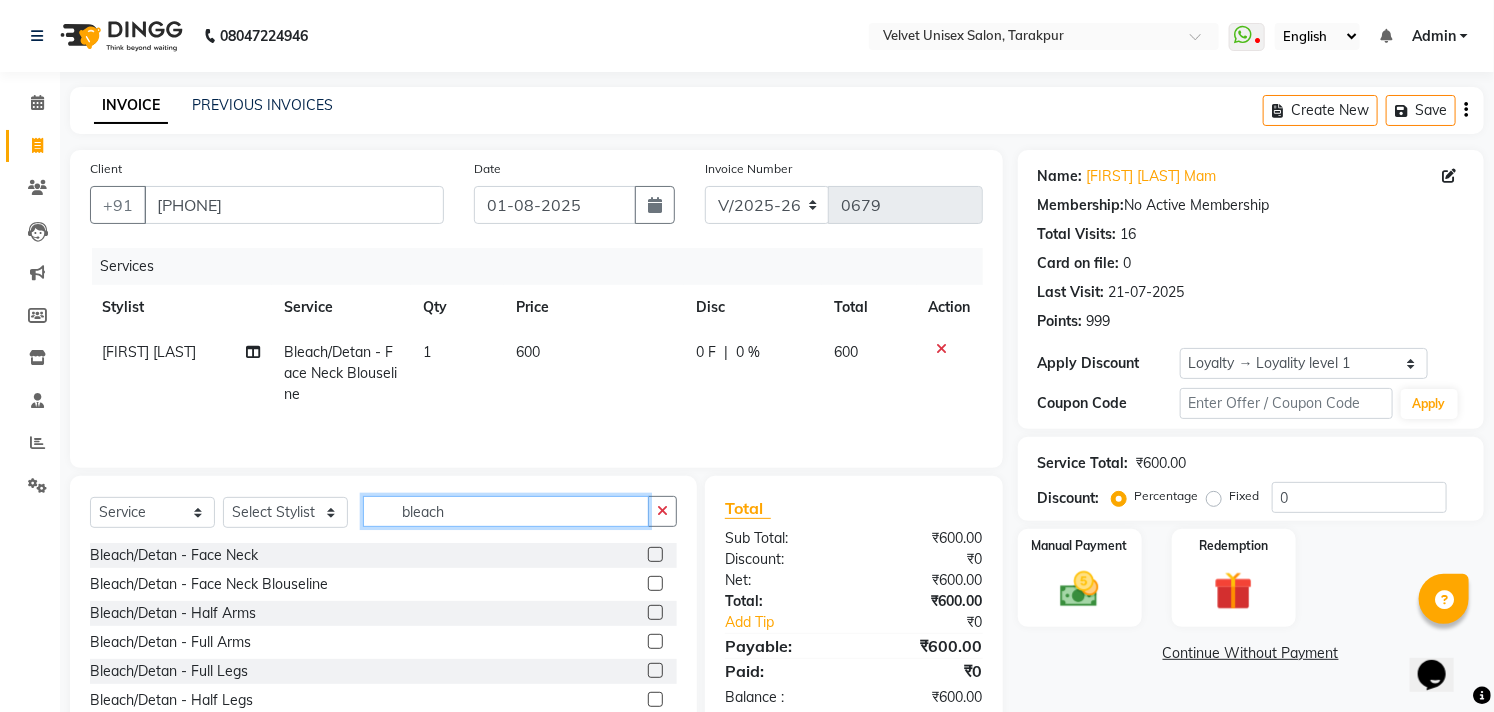 click on "bleach" 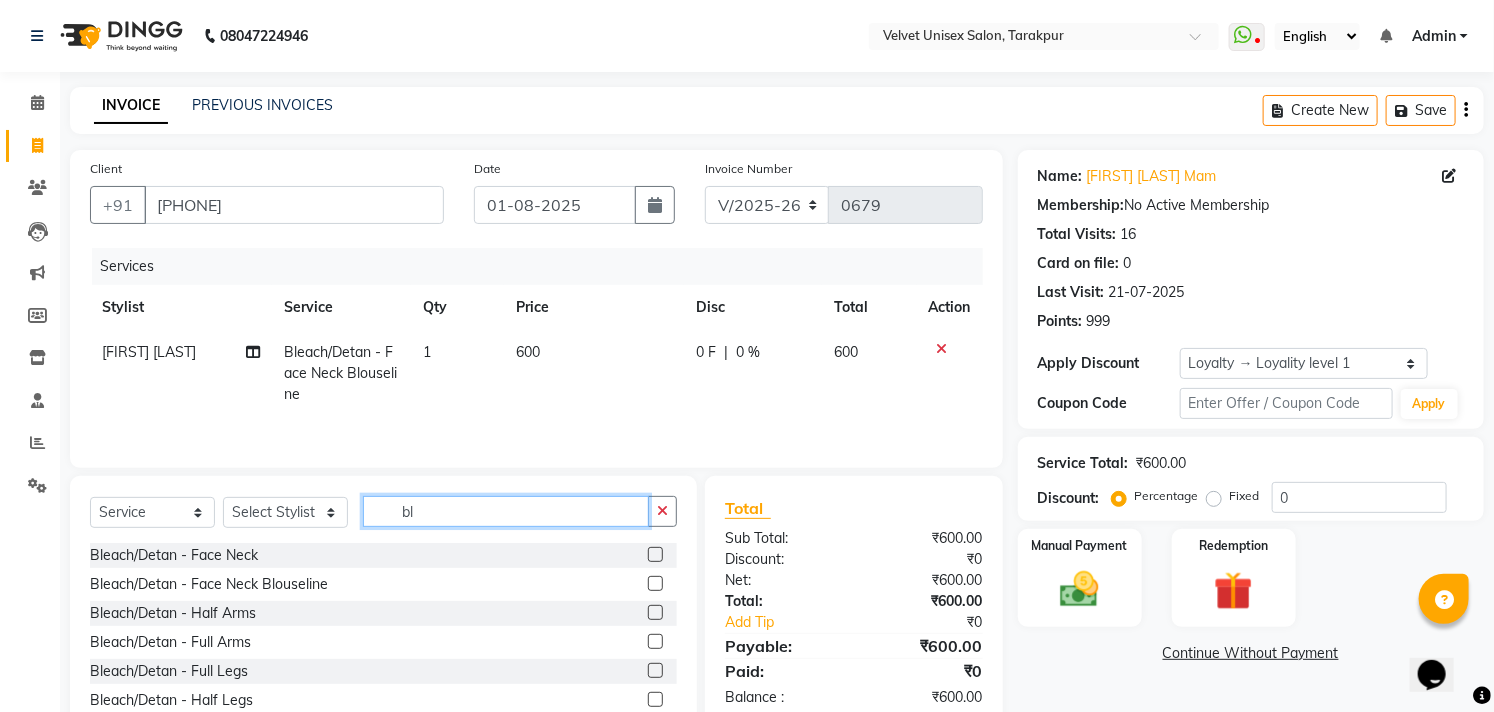 type on "b" 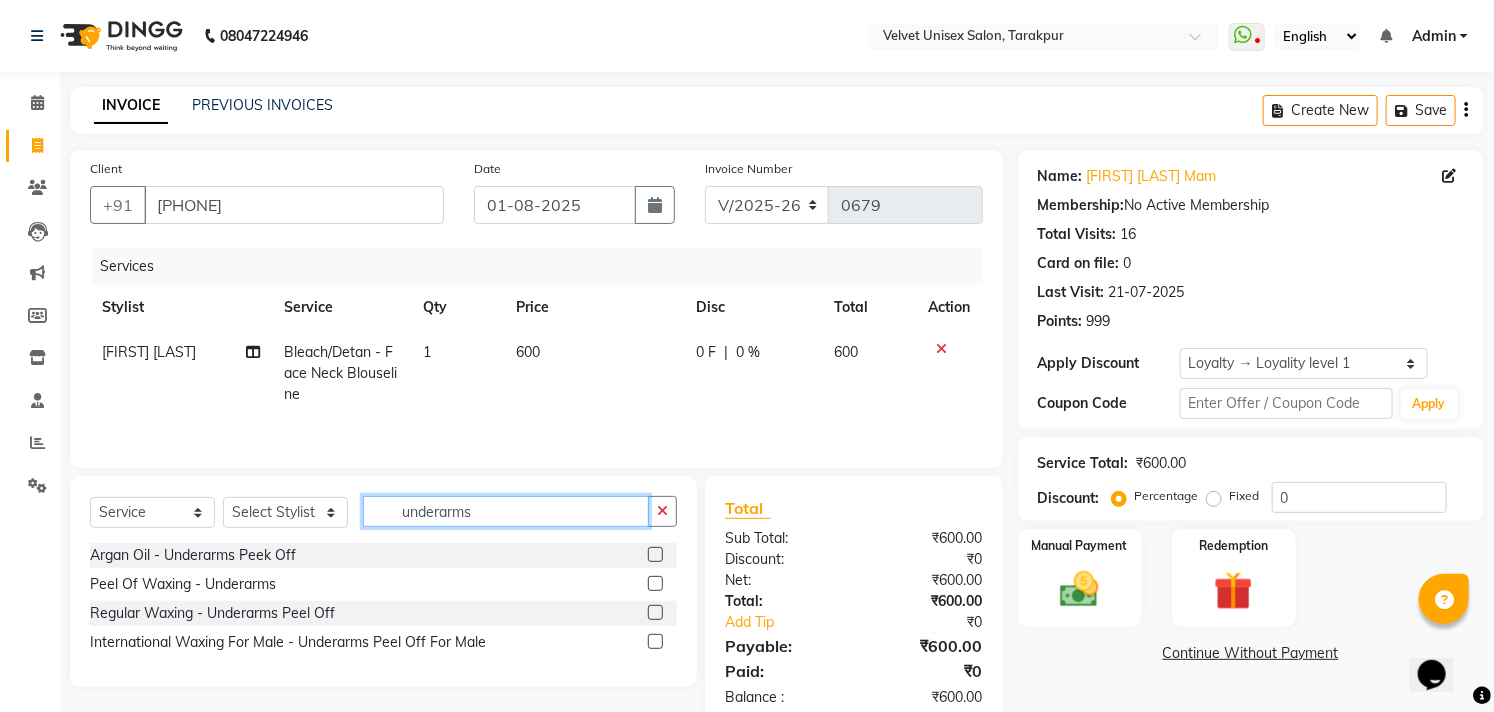 type on "underarms" 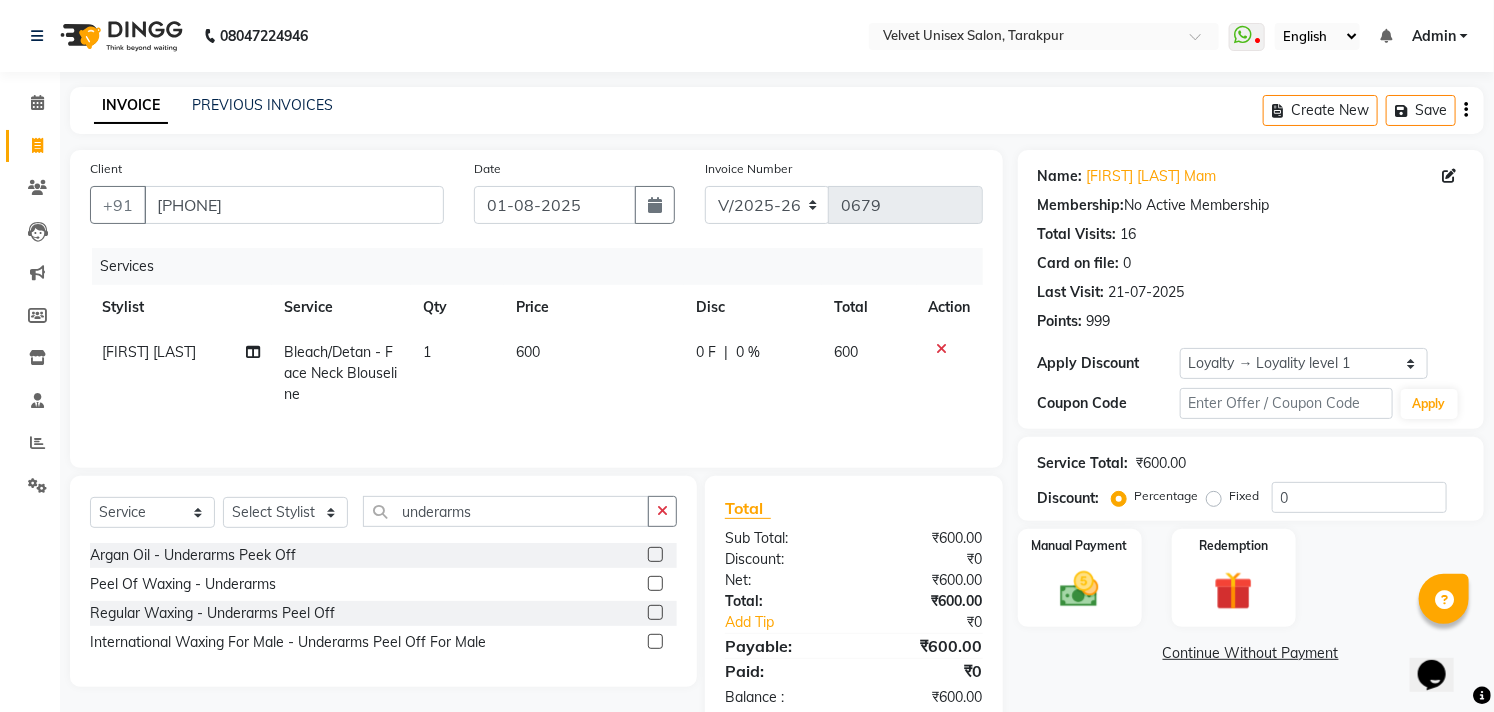 click 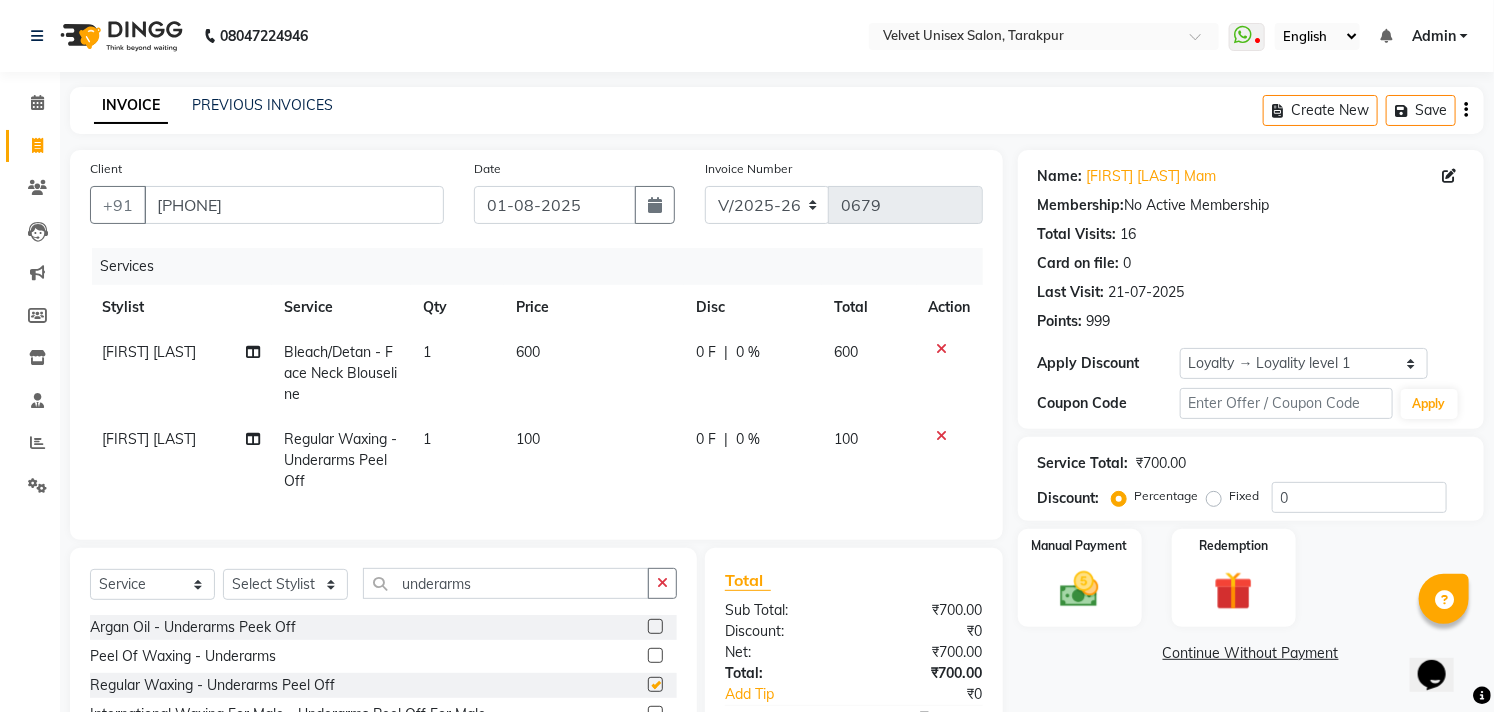 checkbox on "false" 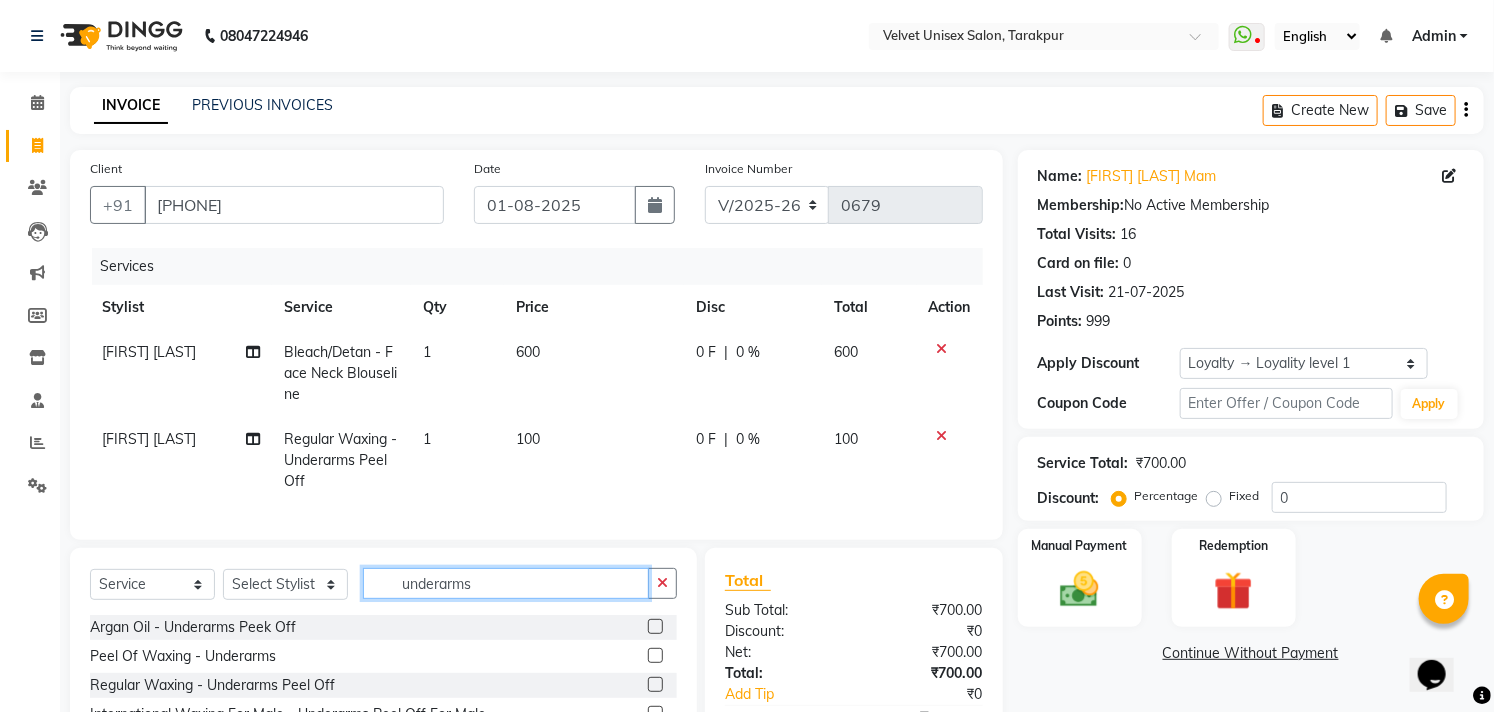 click on "underarms" 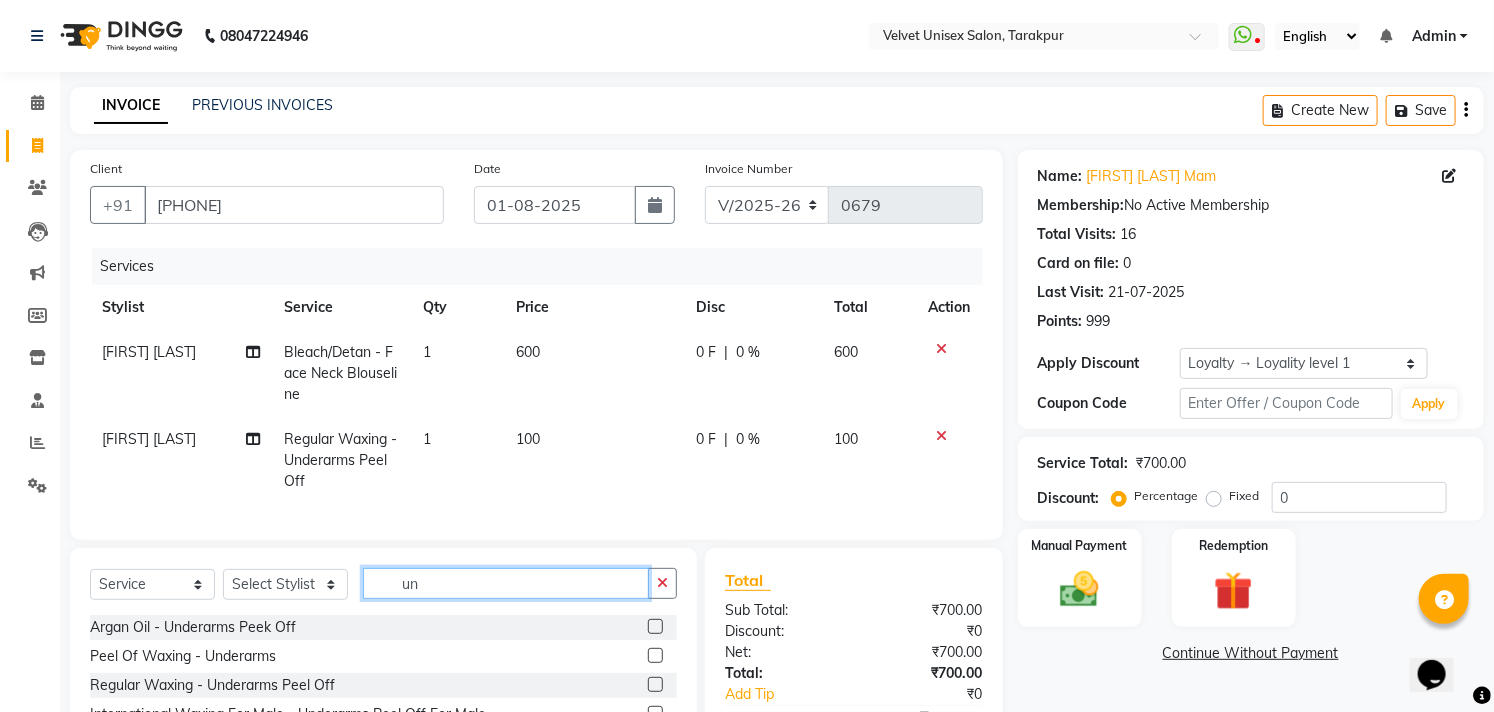 type on "u" 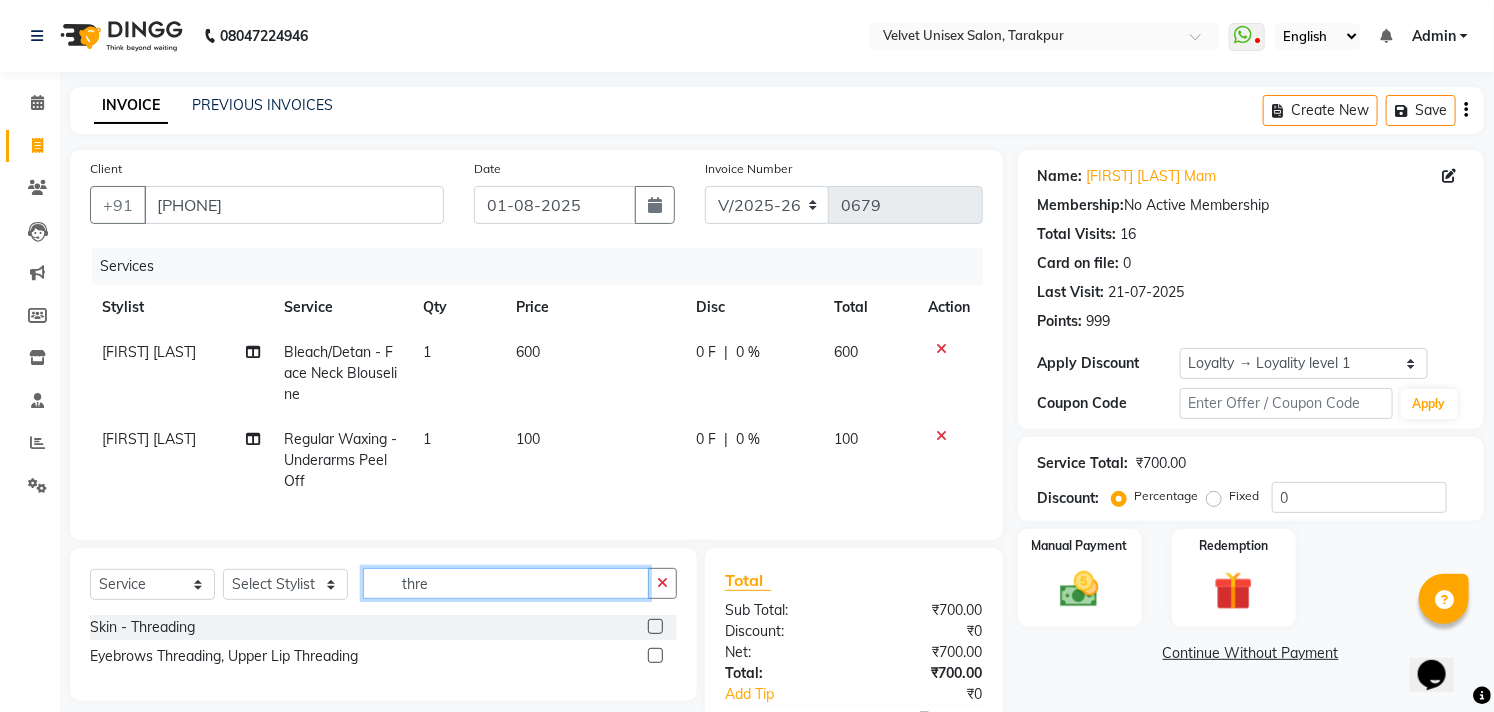 type on "thre" 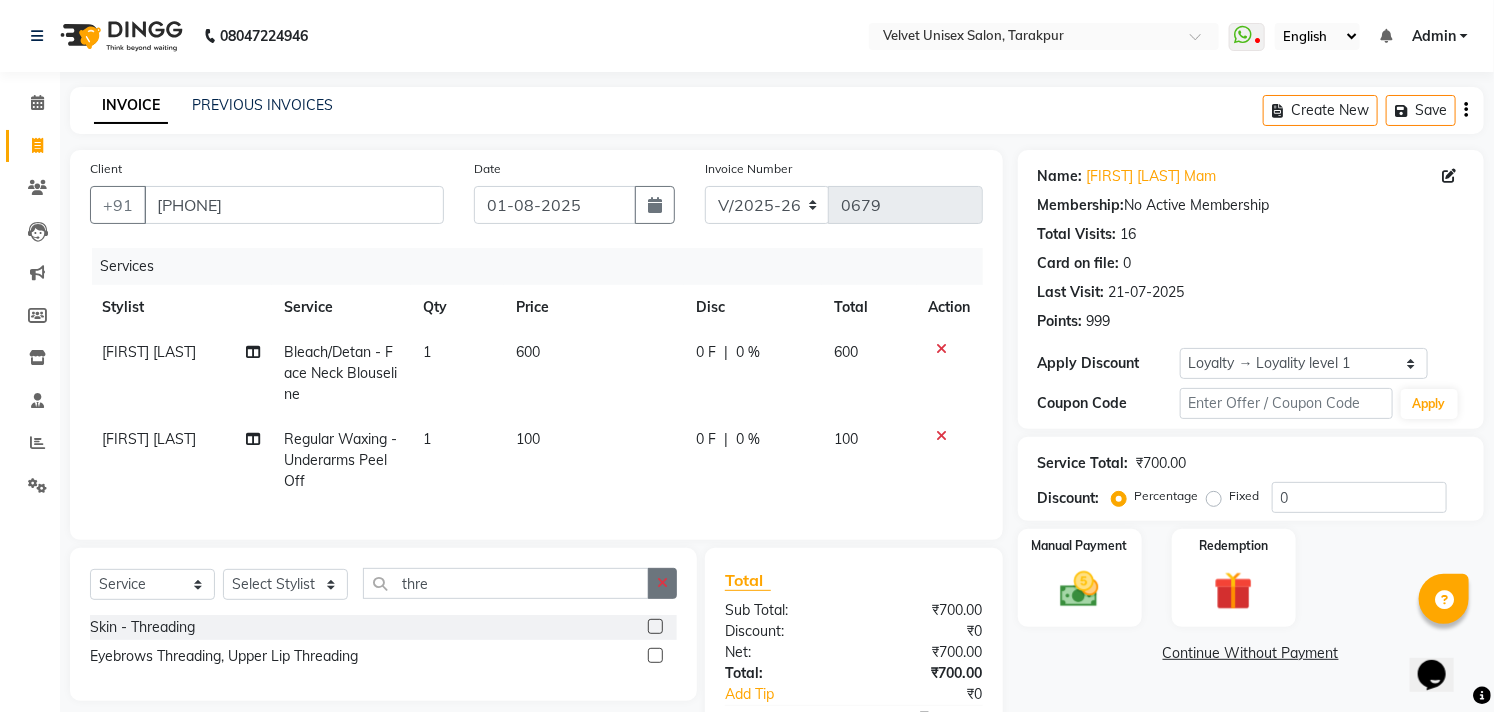 click 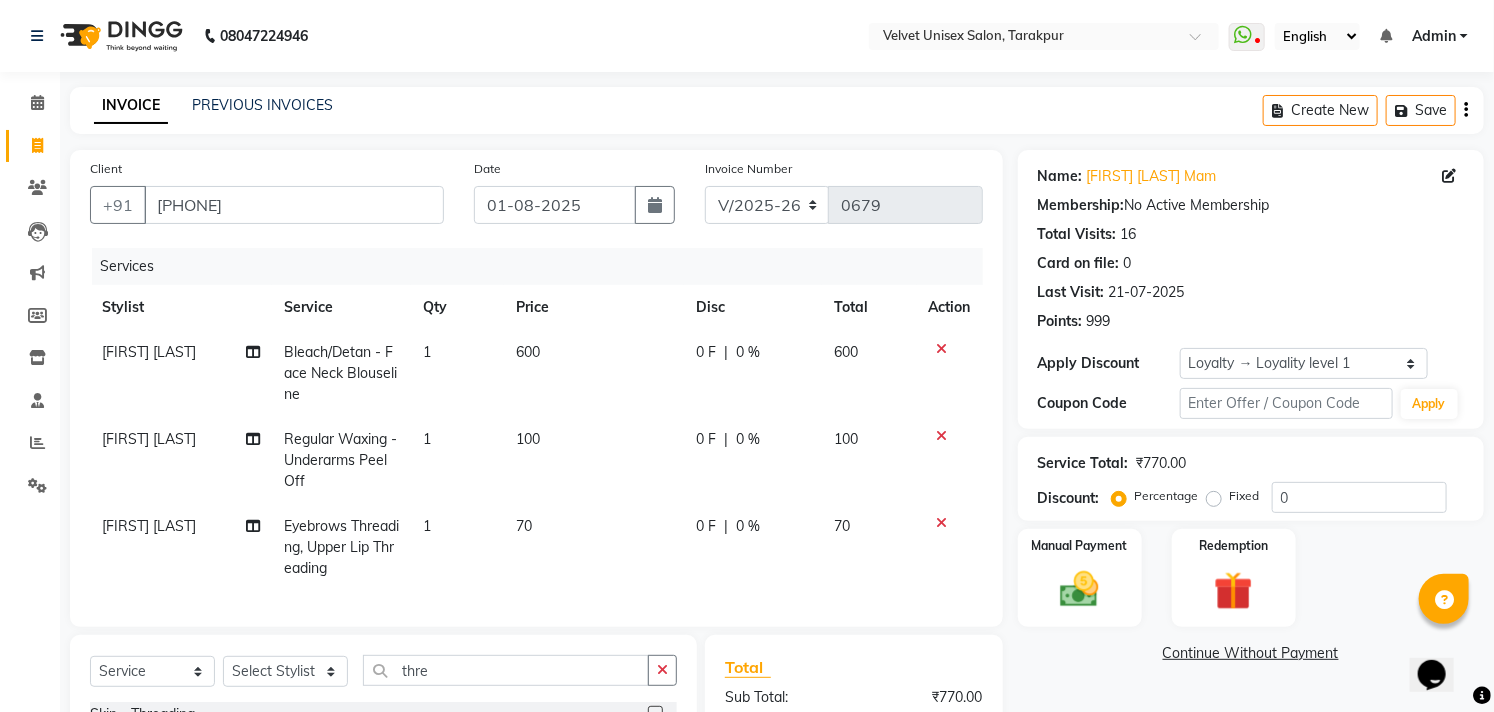 checkbox on "false" 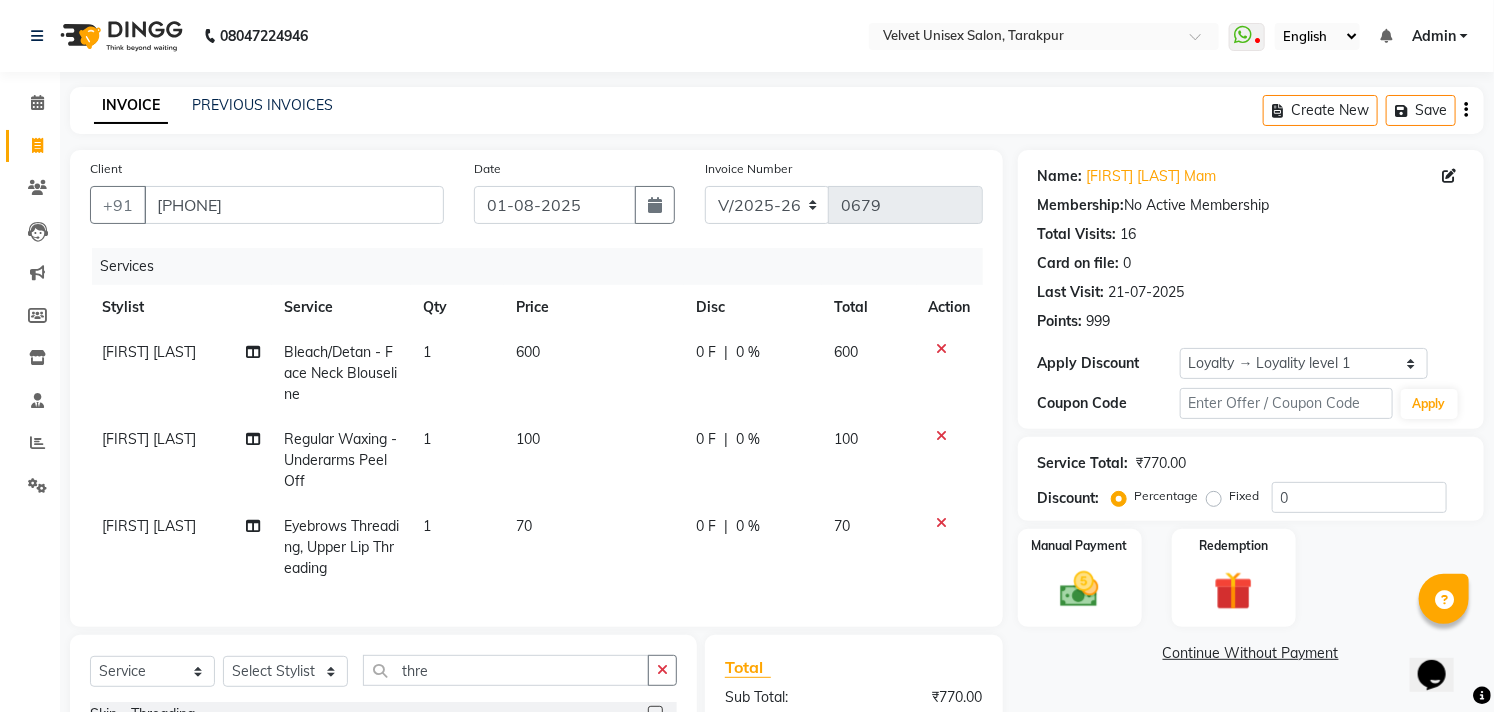 click on "70" 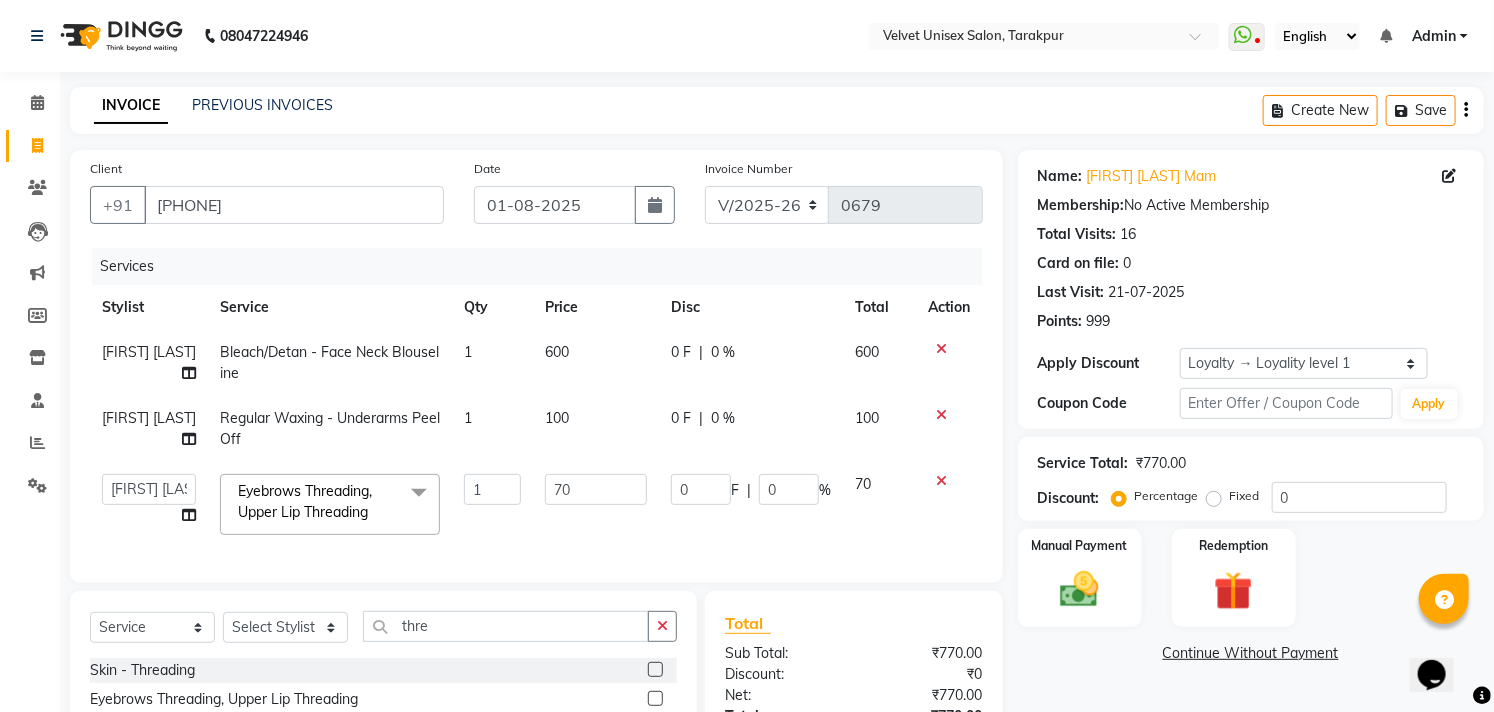 click on "70" 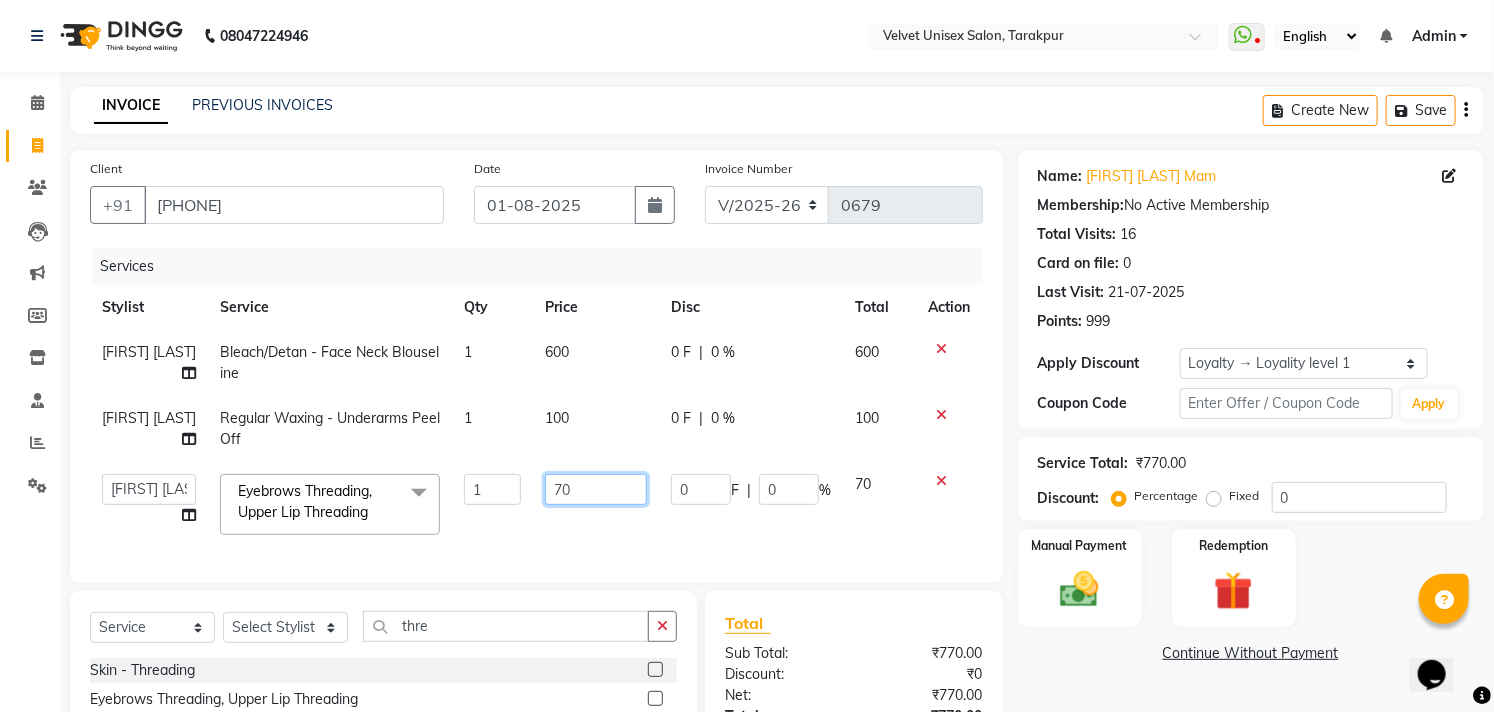 click on "70" 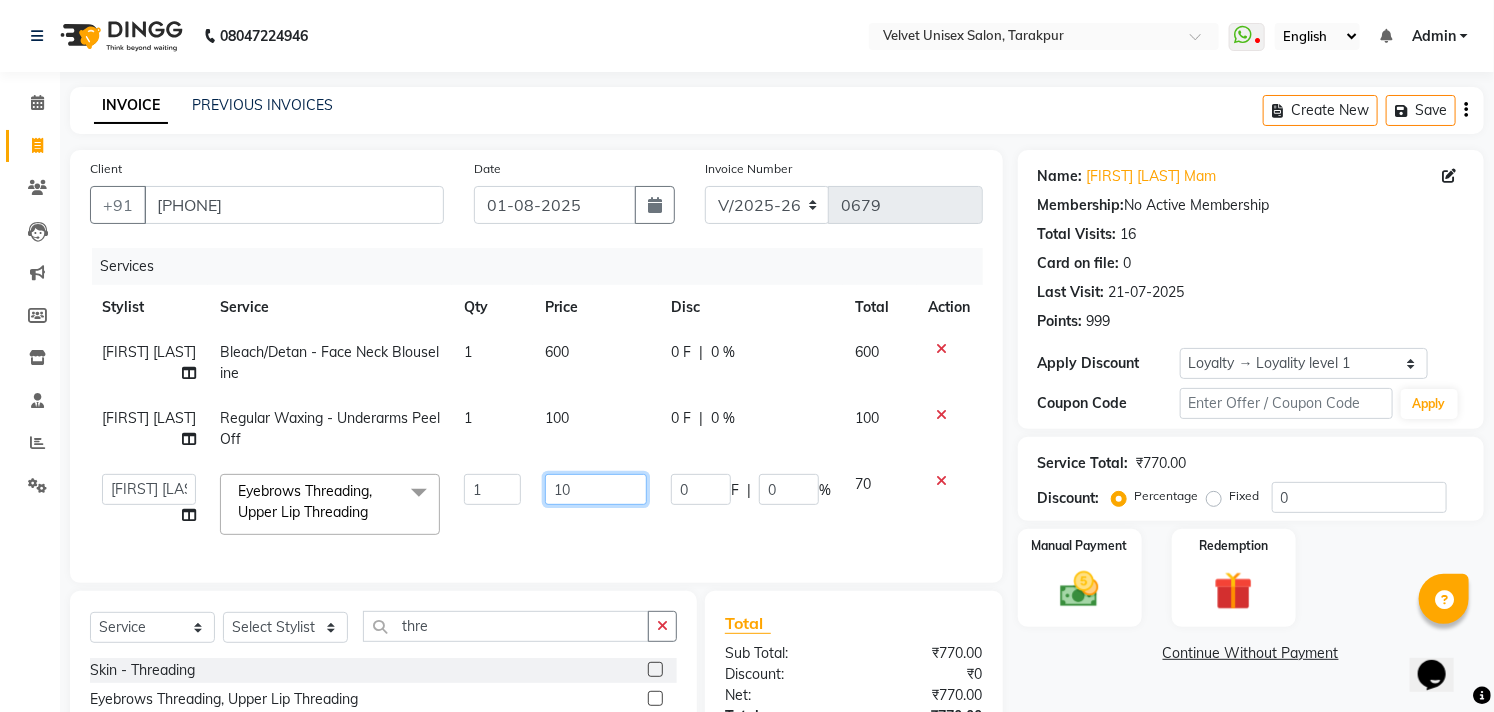 type on "100" 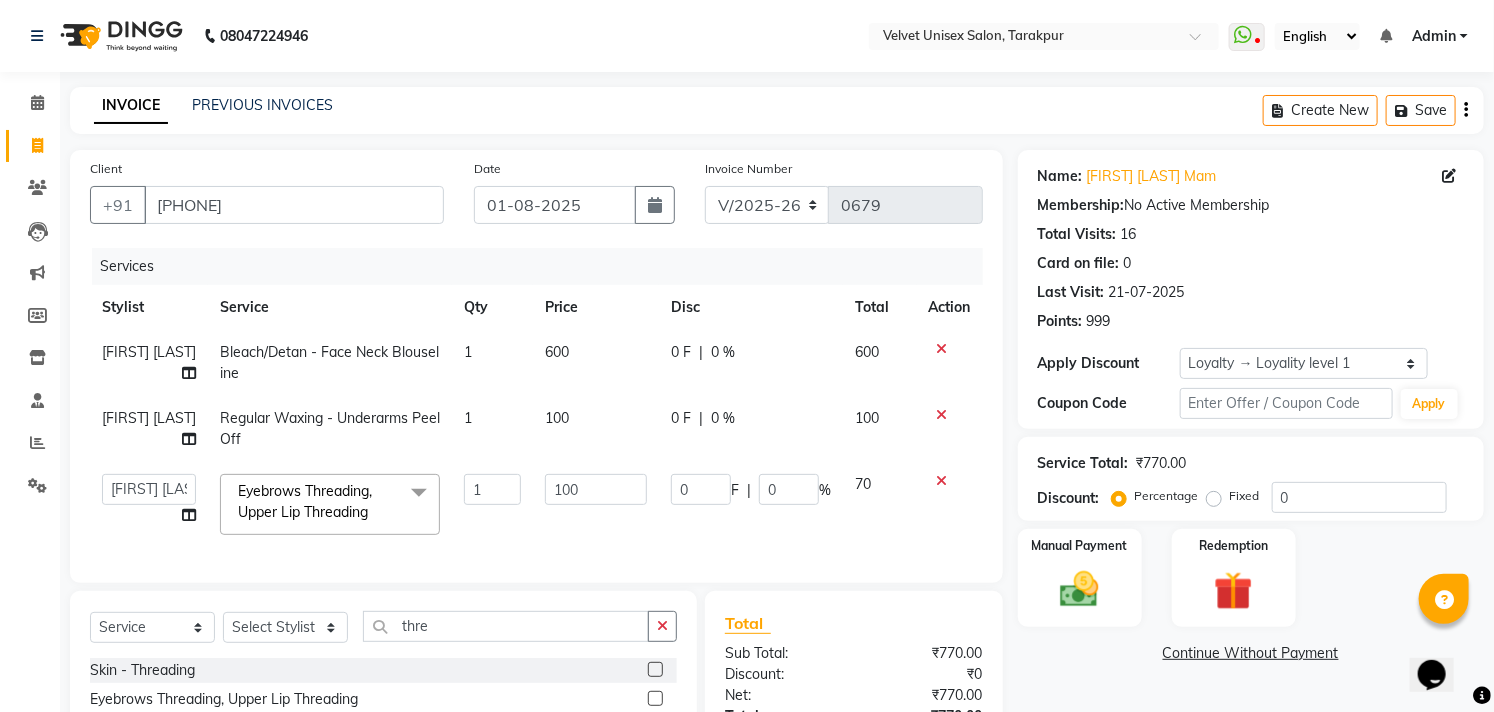 click on "100" 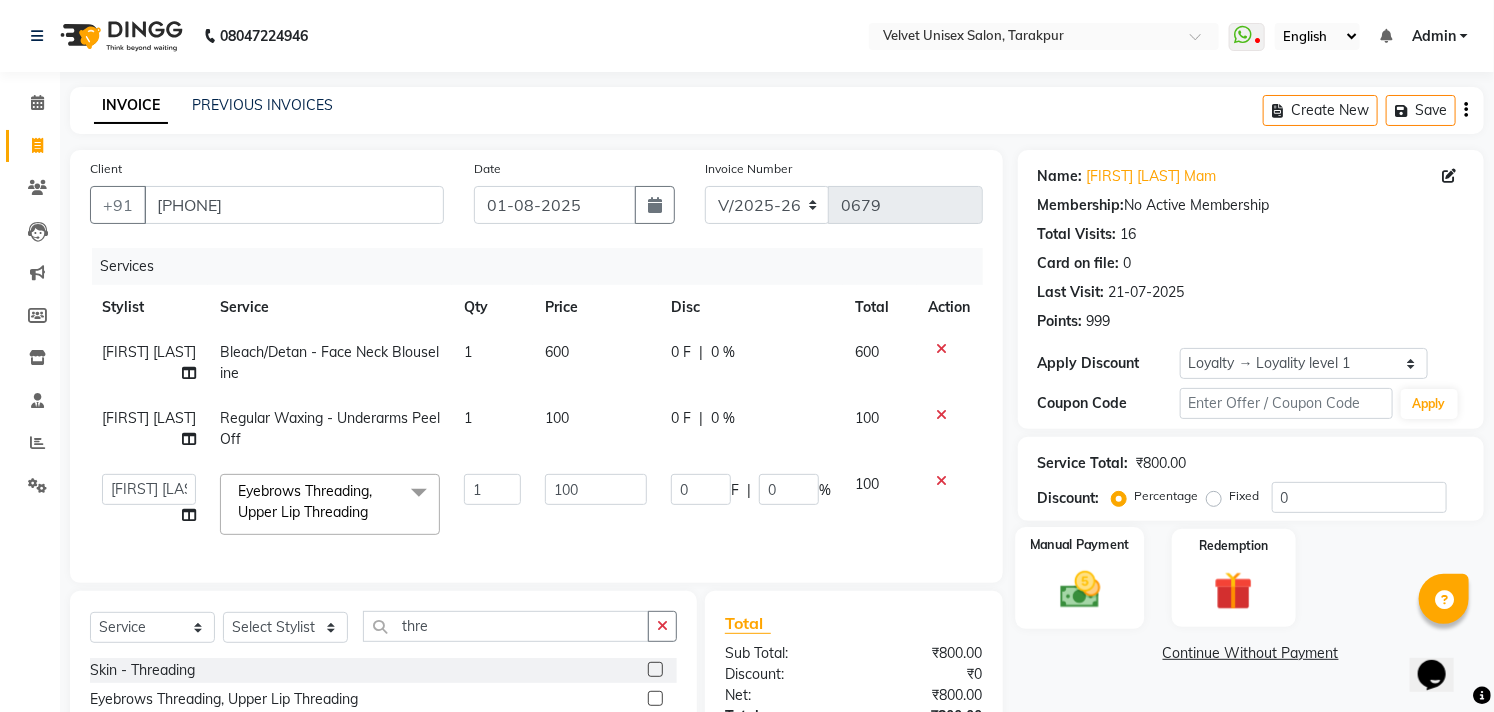 click 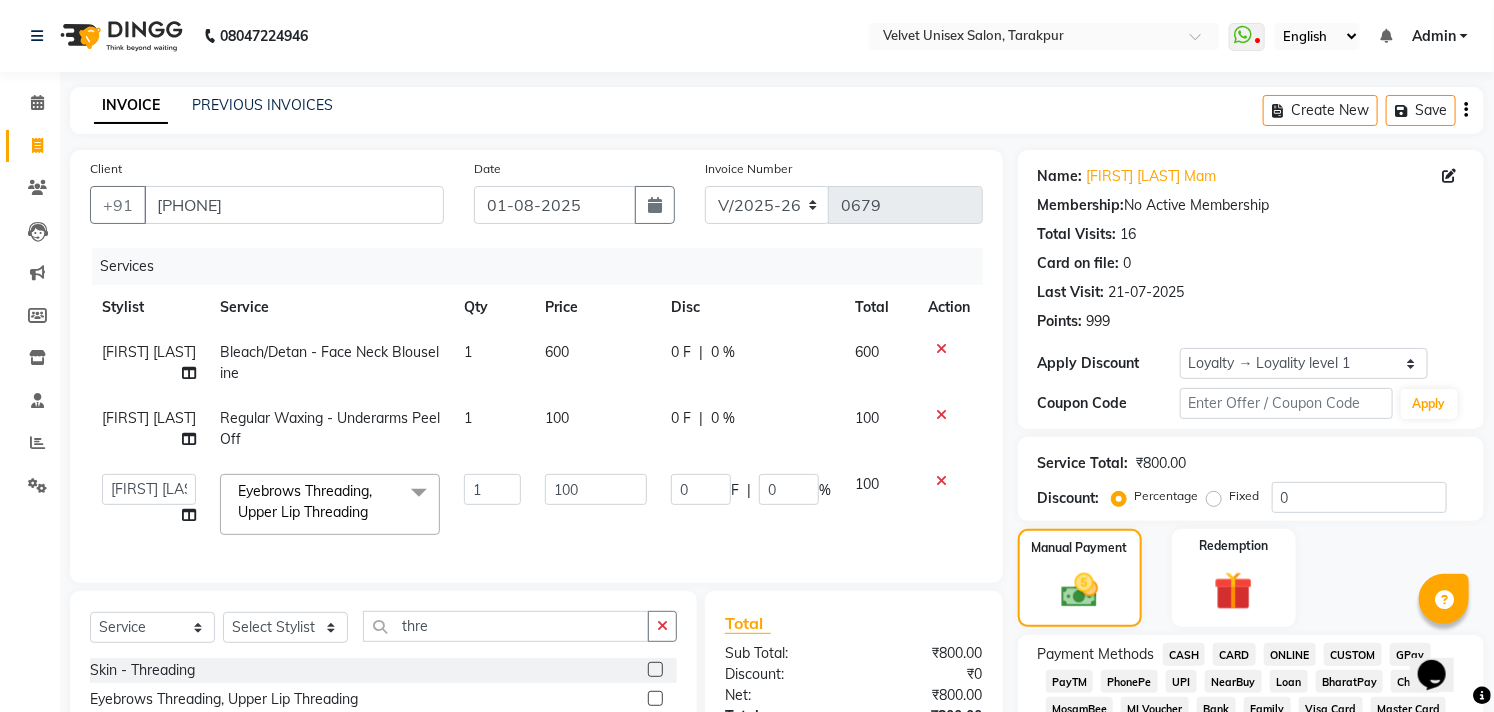 click on "100" 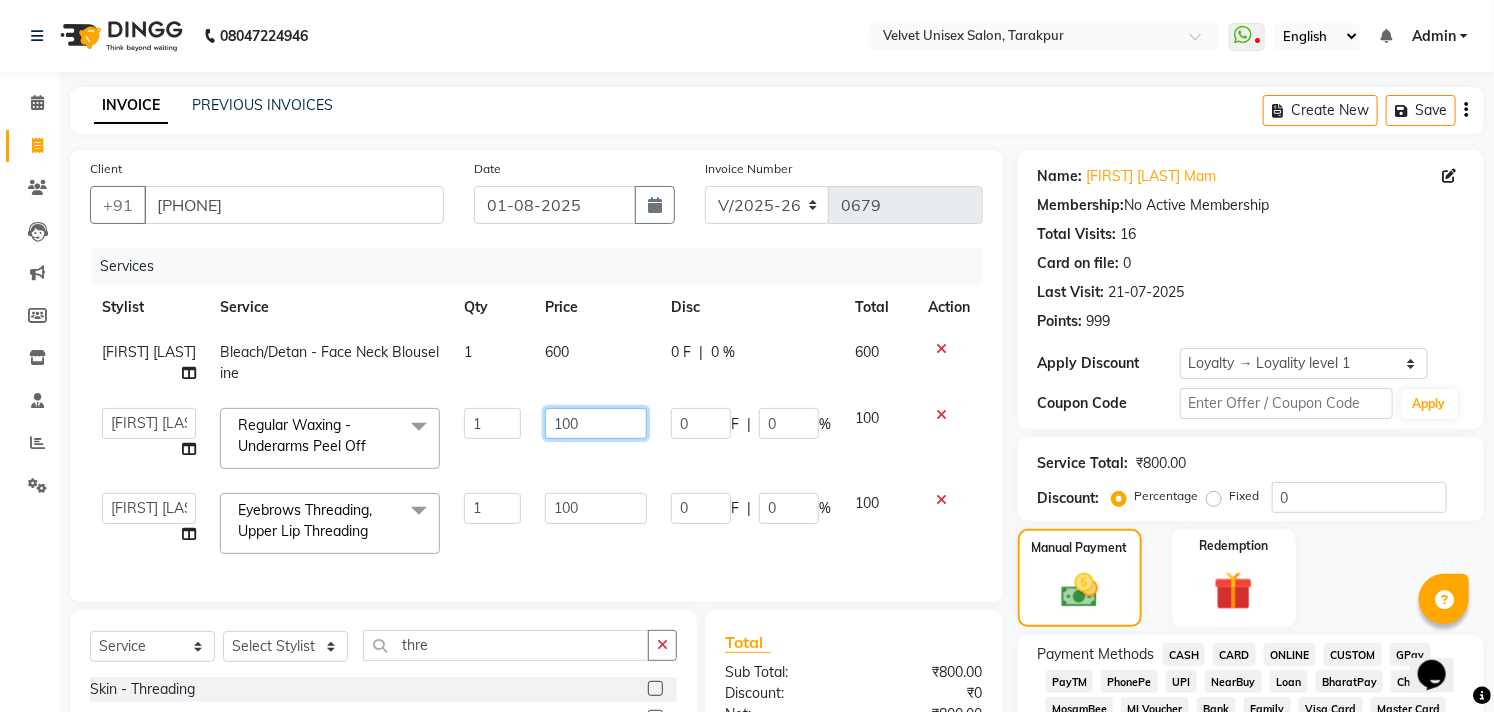 click on "100" 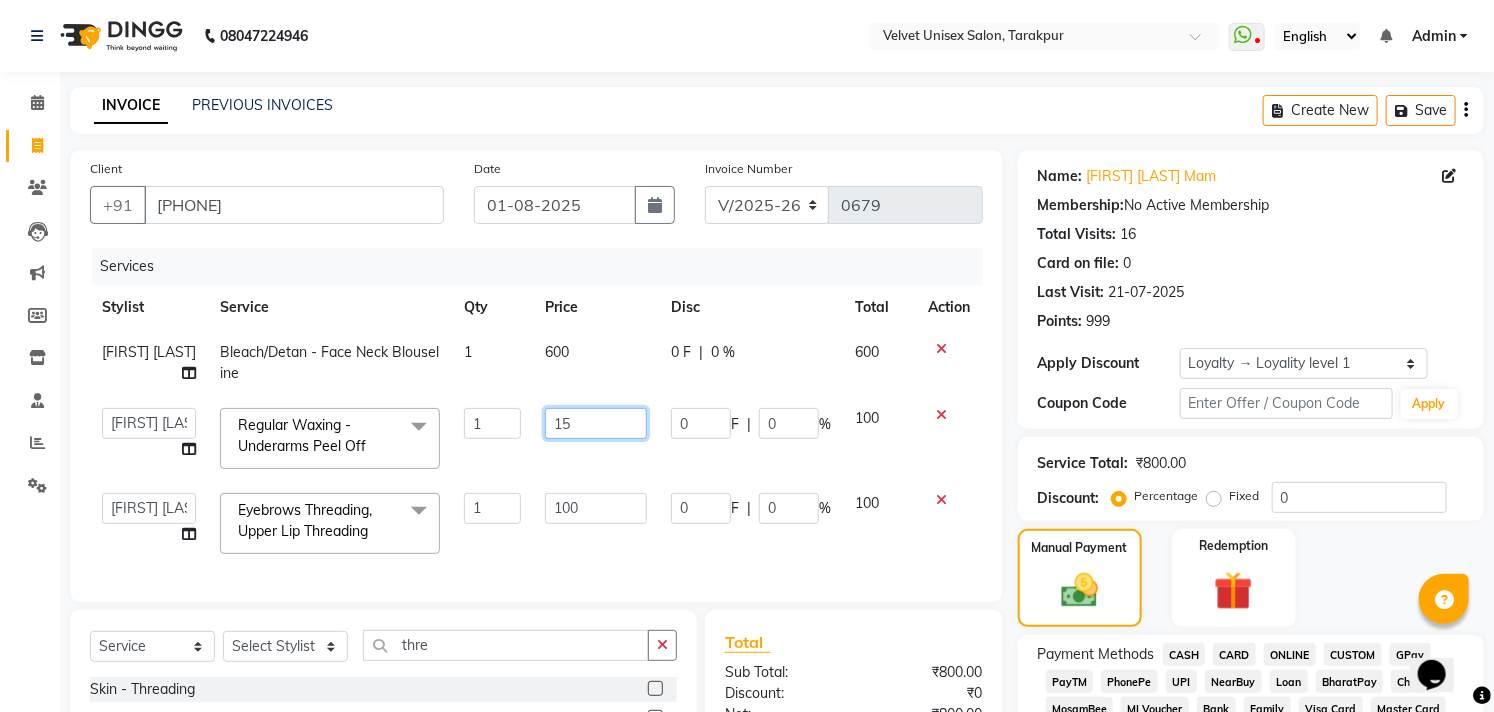 type on "150" 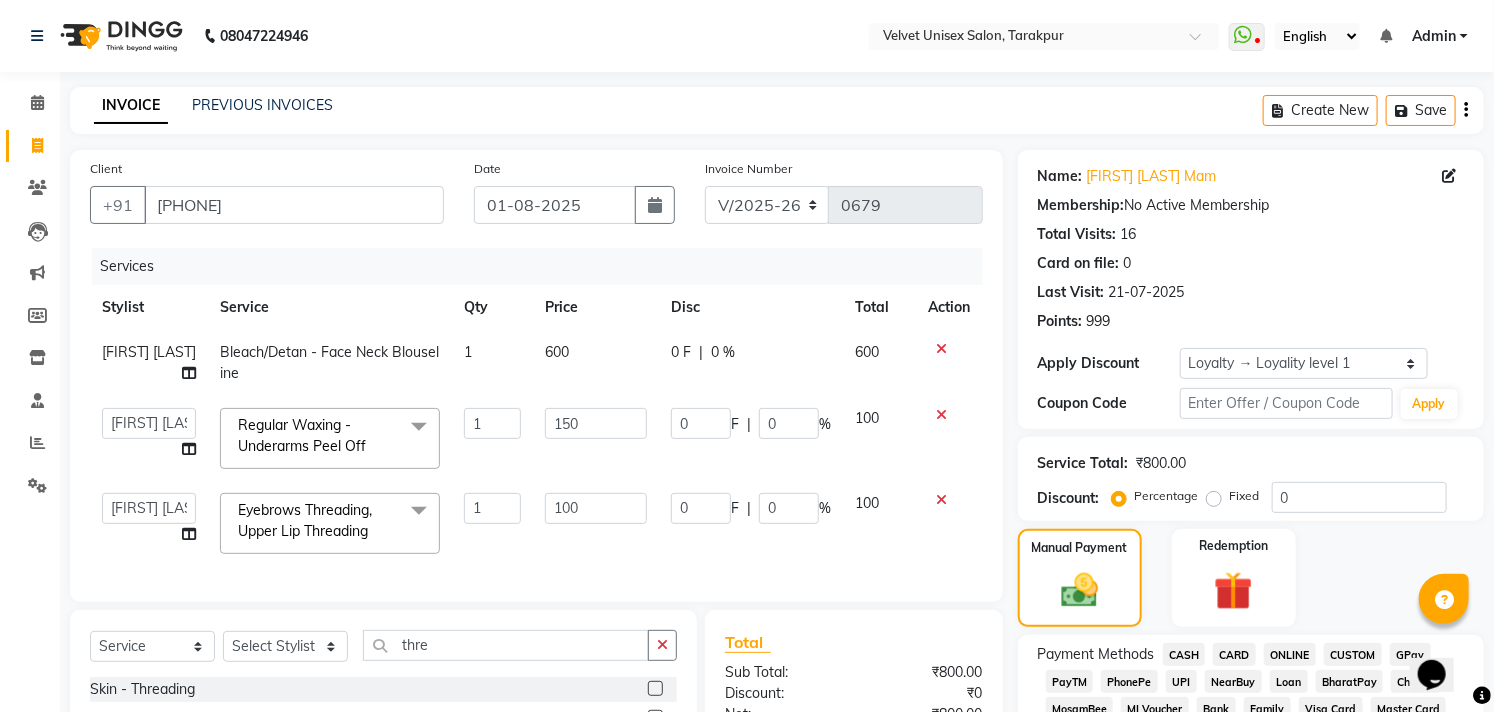 click on "150" 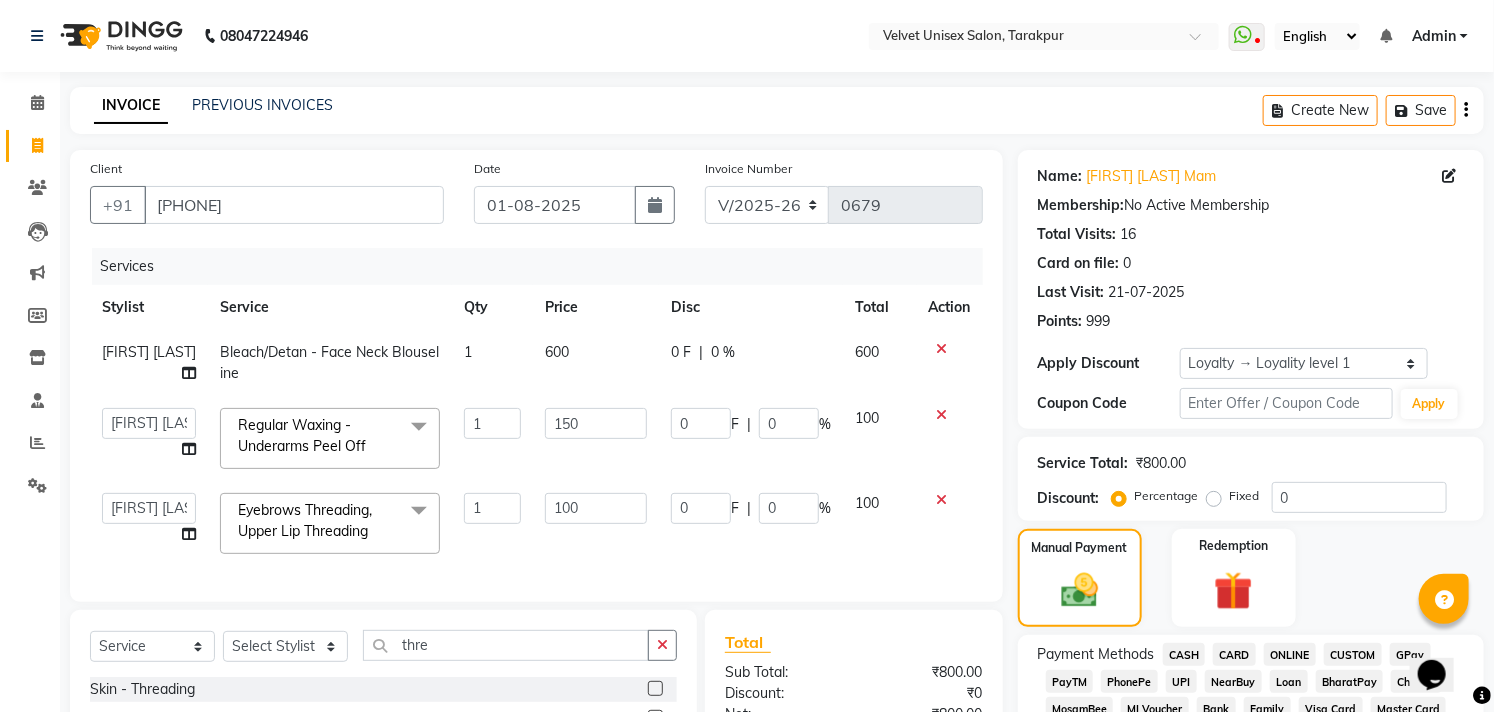 select on "[POSTAL_CODE]" 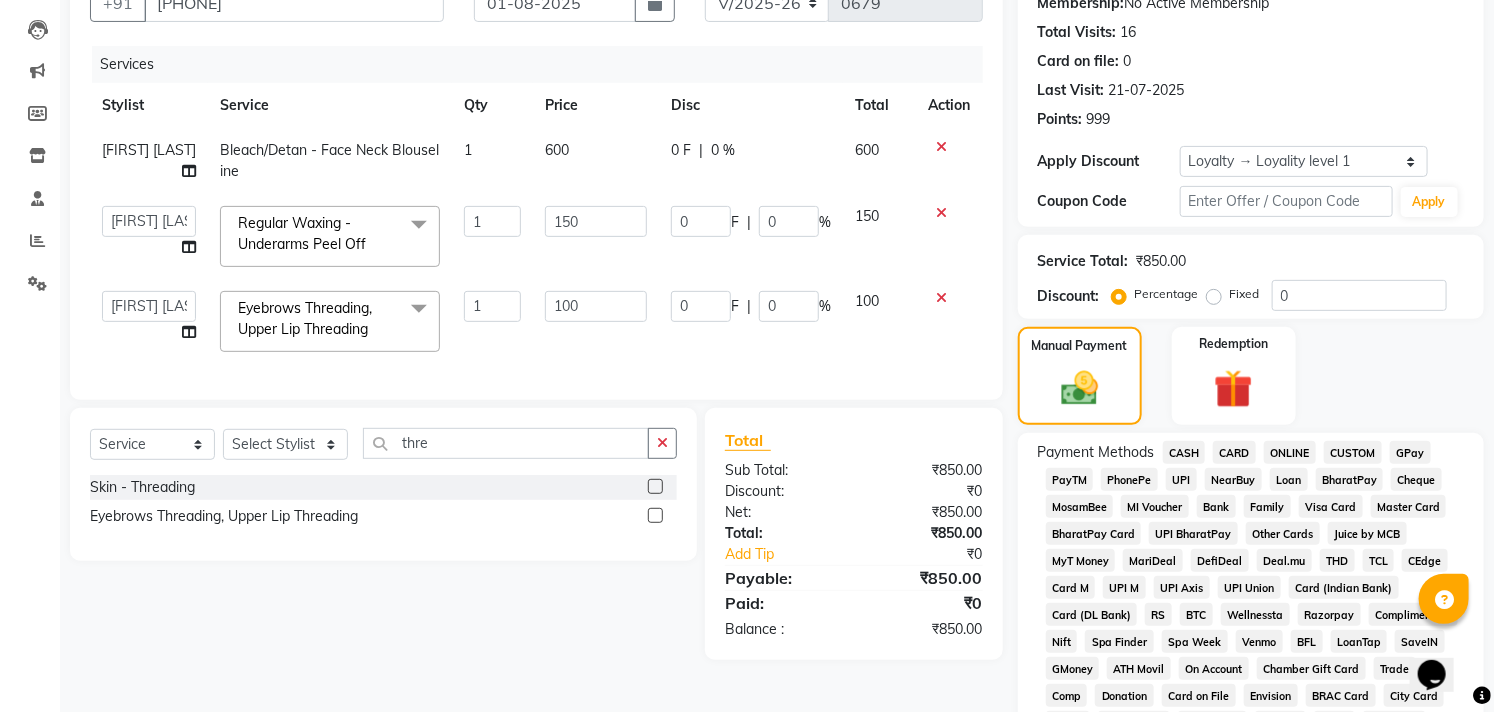 scroll, scrollTop: 222, scrollLeft: 0, axis: vertical 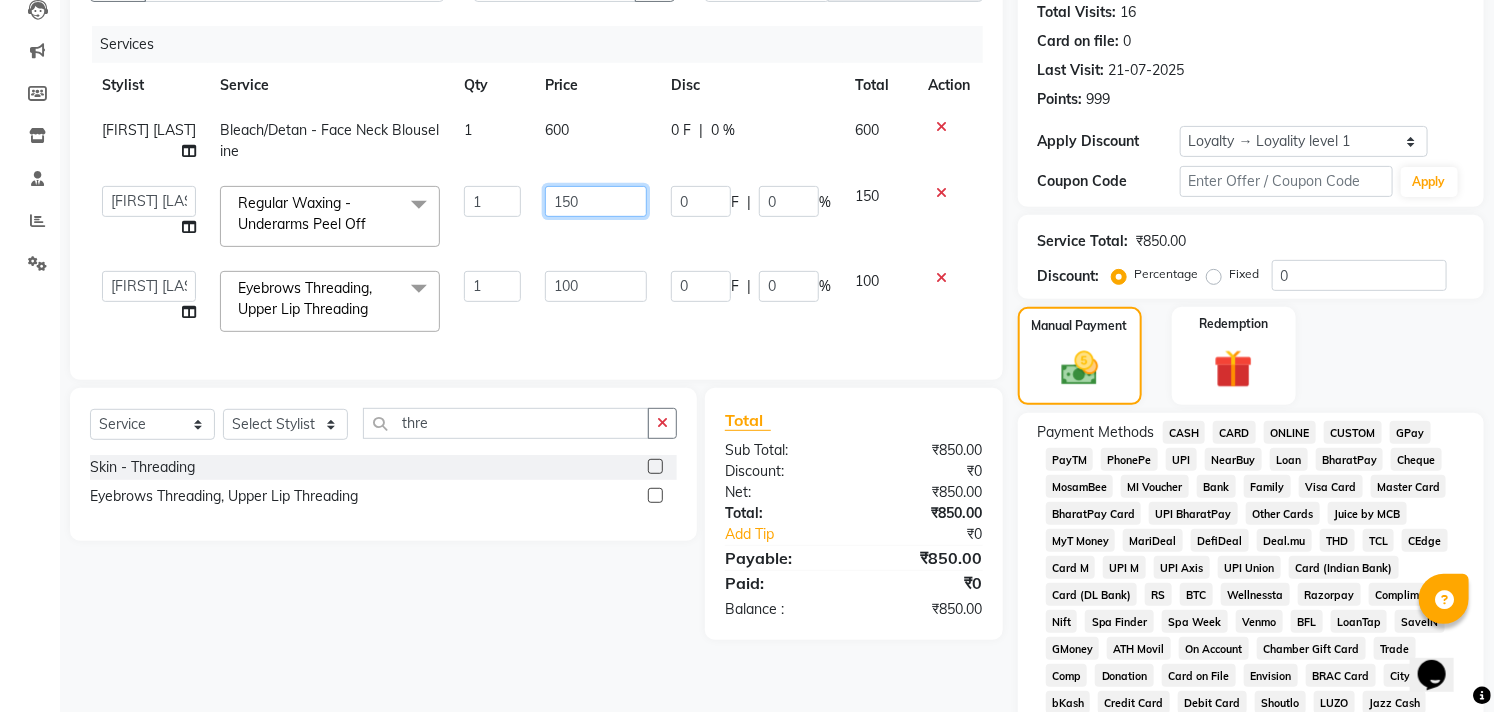 click on "150" 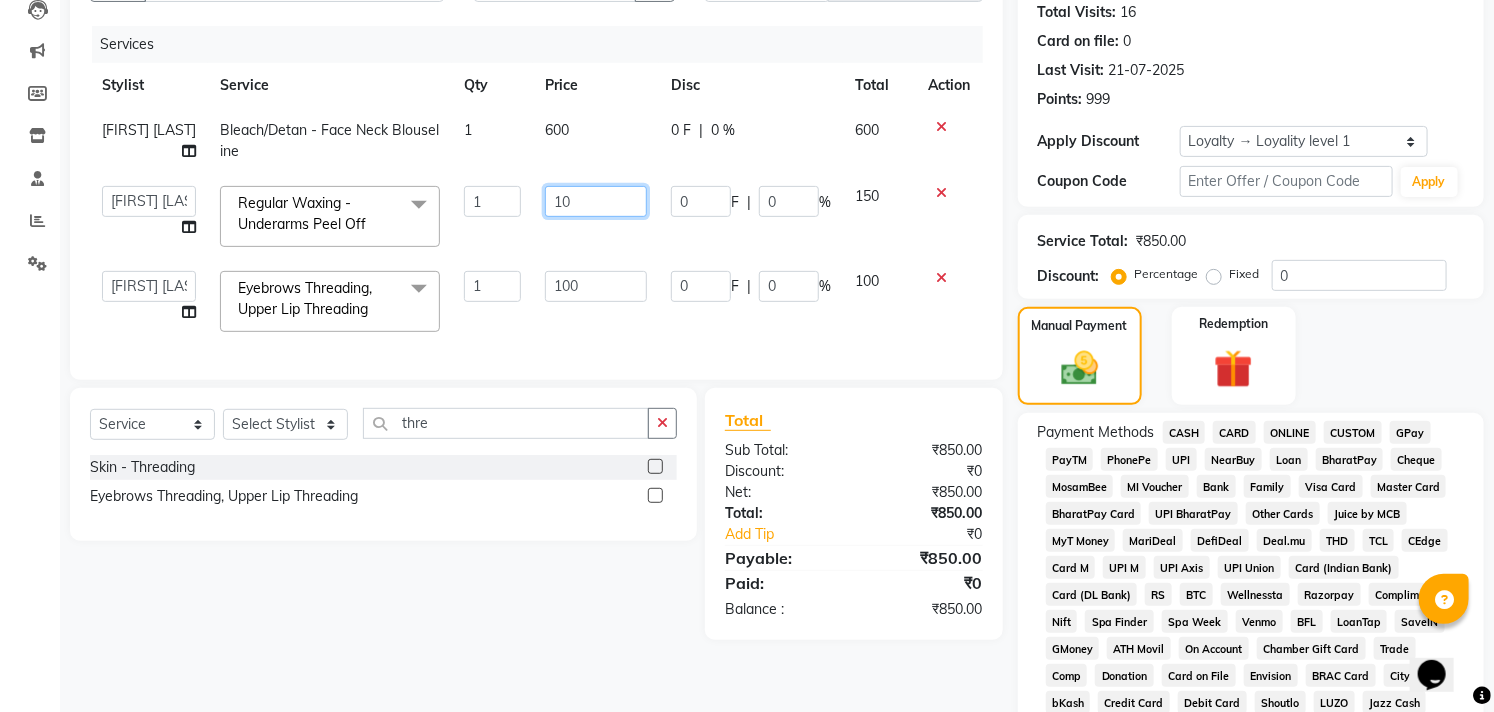 type on "100" 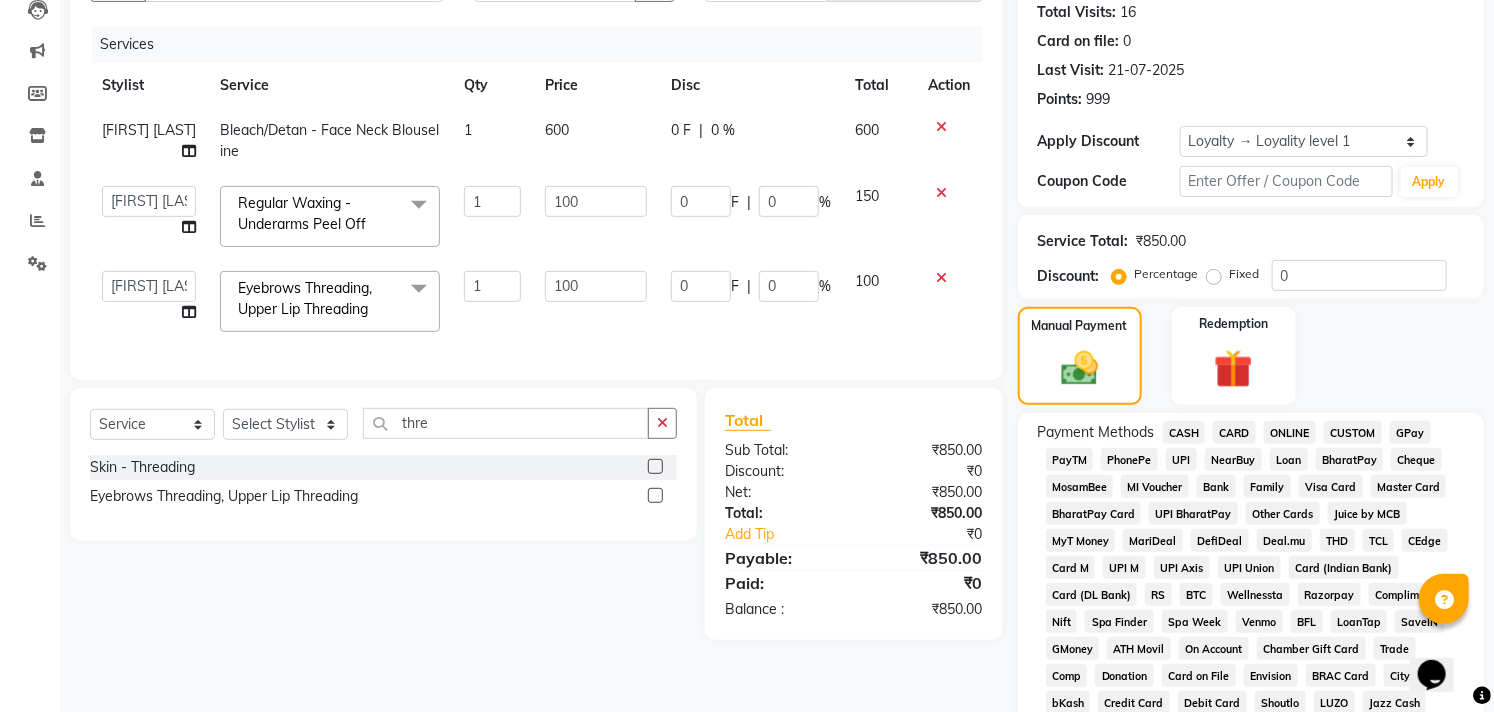 click on "[FIRST] [LAST] Bleach/Detan - Face Neck 1 600 0 F | 0 % 600 [FIRST] [LAST] [FIRST] [LAST] [FIRST] [LAST] [FIRST] [LAST] [FIRST] [LAST] Regular Waxing - Underarms Peel Off x Permanent Global Hair Colour (Without Ammonia) - Global Natural Colour Permanent Global Hair Colour (Without Ammonia) - Bread Colour Permanent Global Hair Colour (Without Ammonia) - Eyebrows Colour Permanent Global Hair Colour (Without Ammonia) - Mustache Colours Permanent Treatment - Straightenning Permanent Treatment - Smoothening Permanent Treatment - Kera Treatment Argan Oil - Full Arms Argan Oil - Full Legs Argan Oil - Underarms Peek Off Argan Oil - Half Legs Argan Oil - Full Front Argan Oil - Full Back Argan Oil - Full Body Wax Cleanup - Dust Cleanup Cleanup - Tan Cleanup Cleanup - White glow Cleanup Advance Facial - Whitening Hydrating Facial Advance Facial - Whitening Oil Control Facial Advance Facial - Firming Contouring Facial Bridal Marry Me Package - Bridal Marry Me Package Bleach/Detan - Face Neck 1 100 0" 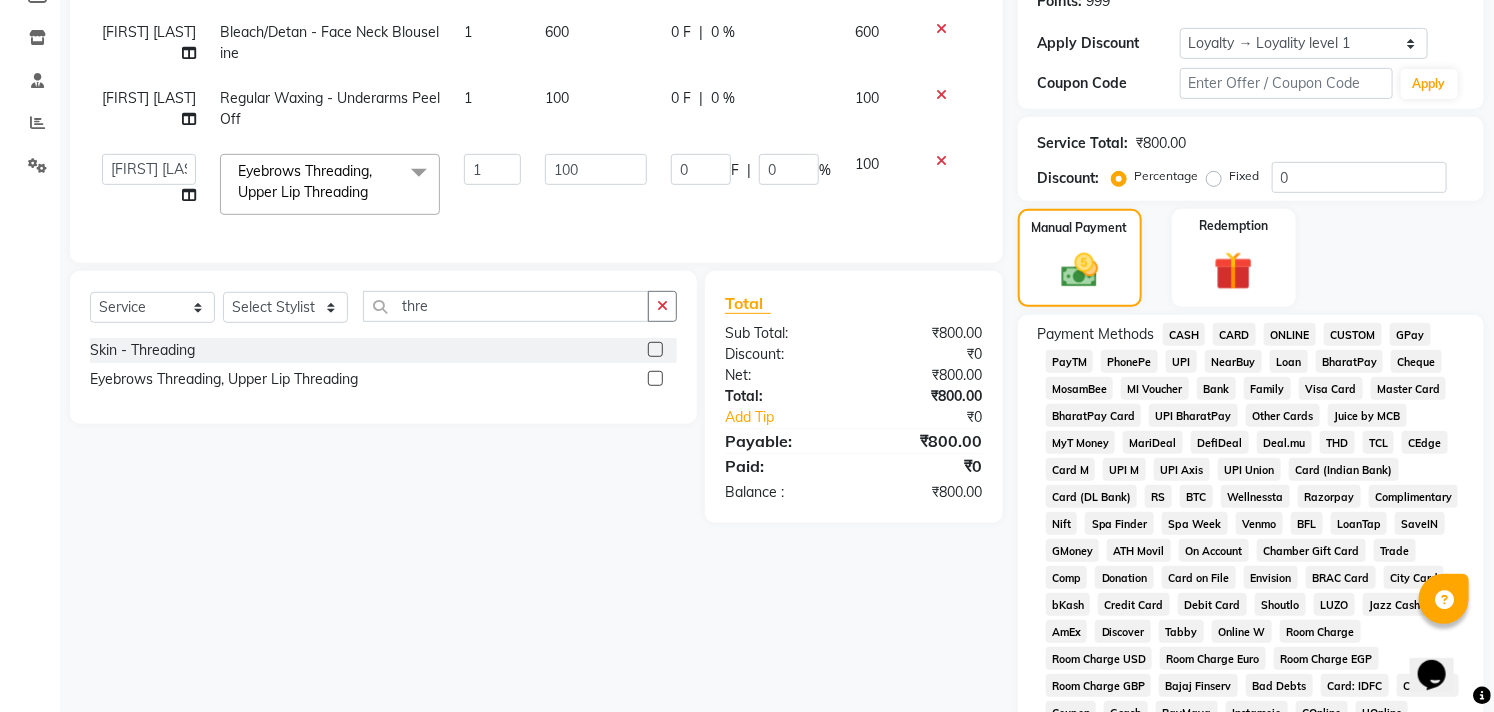 scroll, scrollTop: 444, scrollLeft: 0, axis: vertical 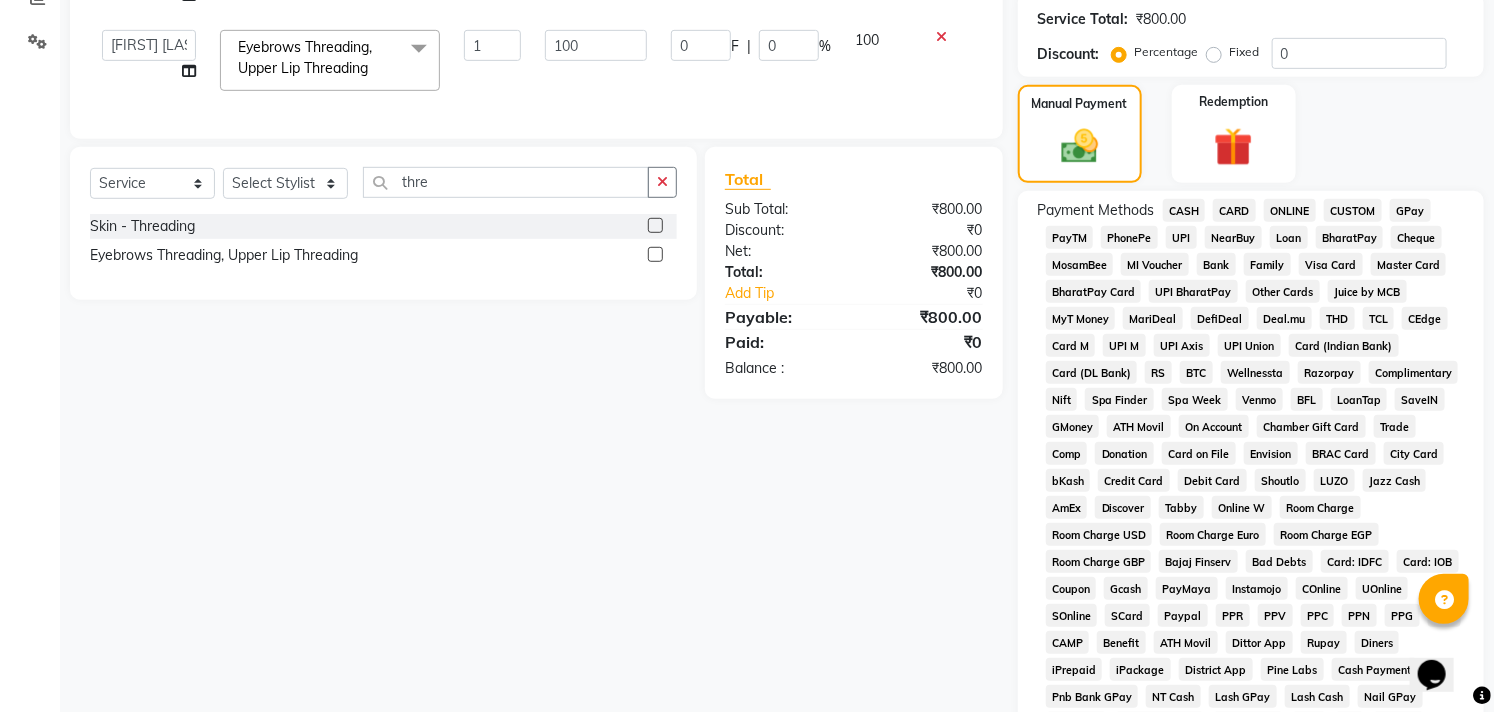 click on "ONLINE" 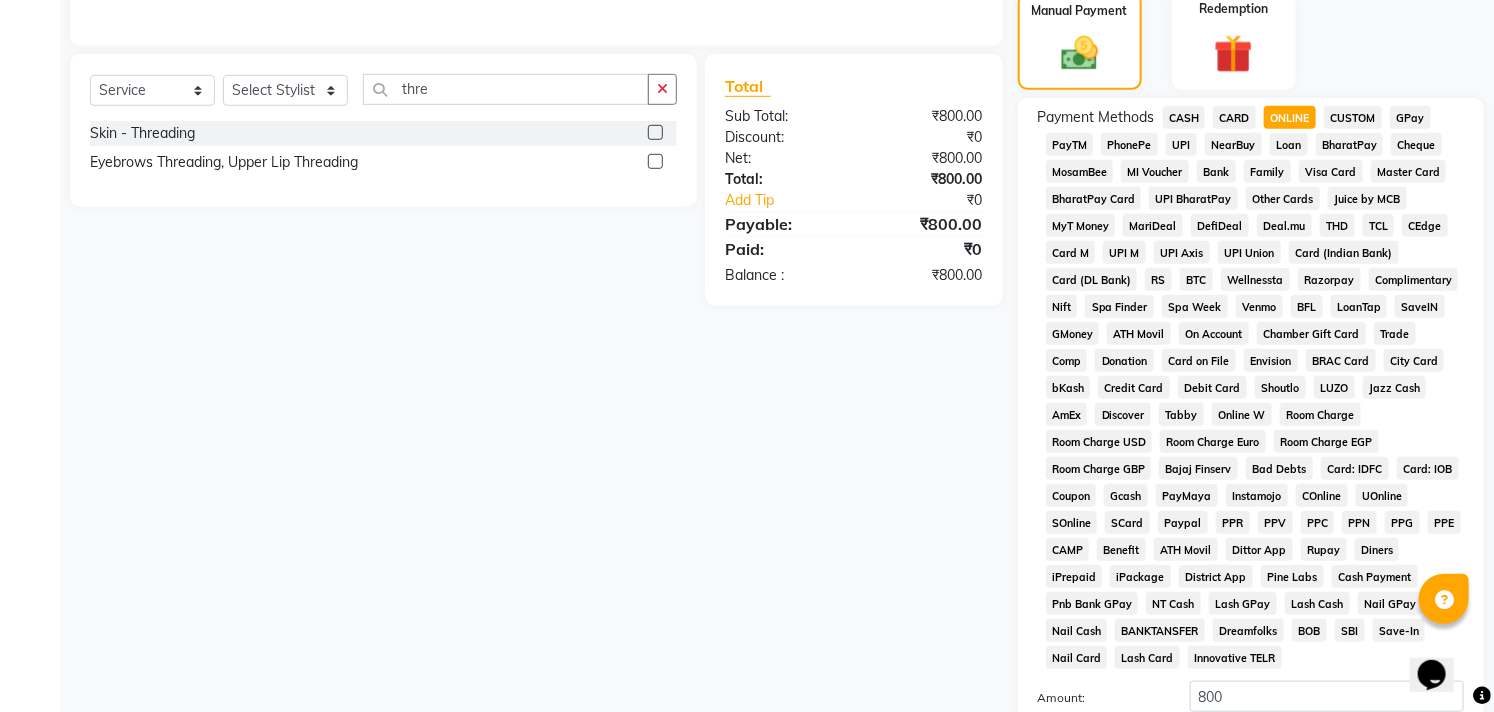 scroll, scrollTop: 431, scrollLeft: 0, axis: vertical 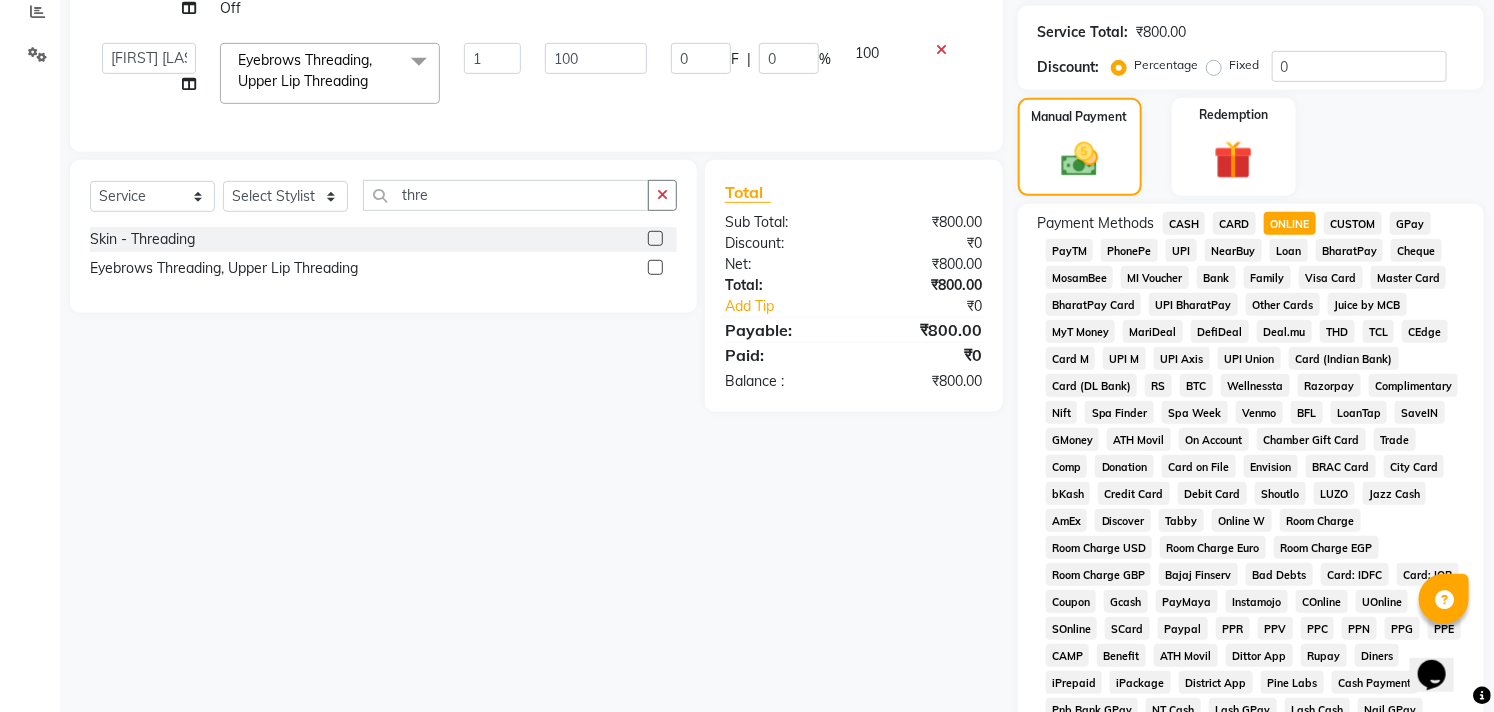 click on "UPI" 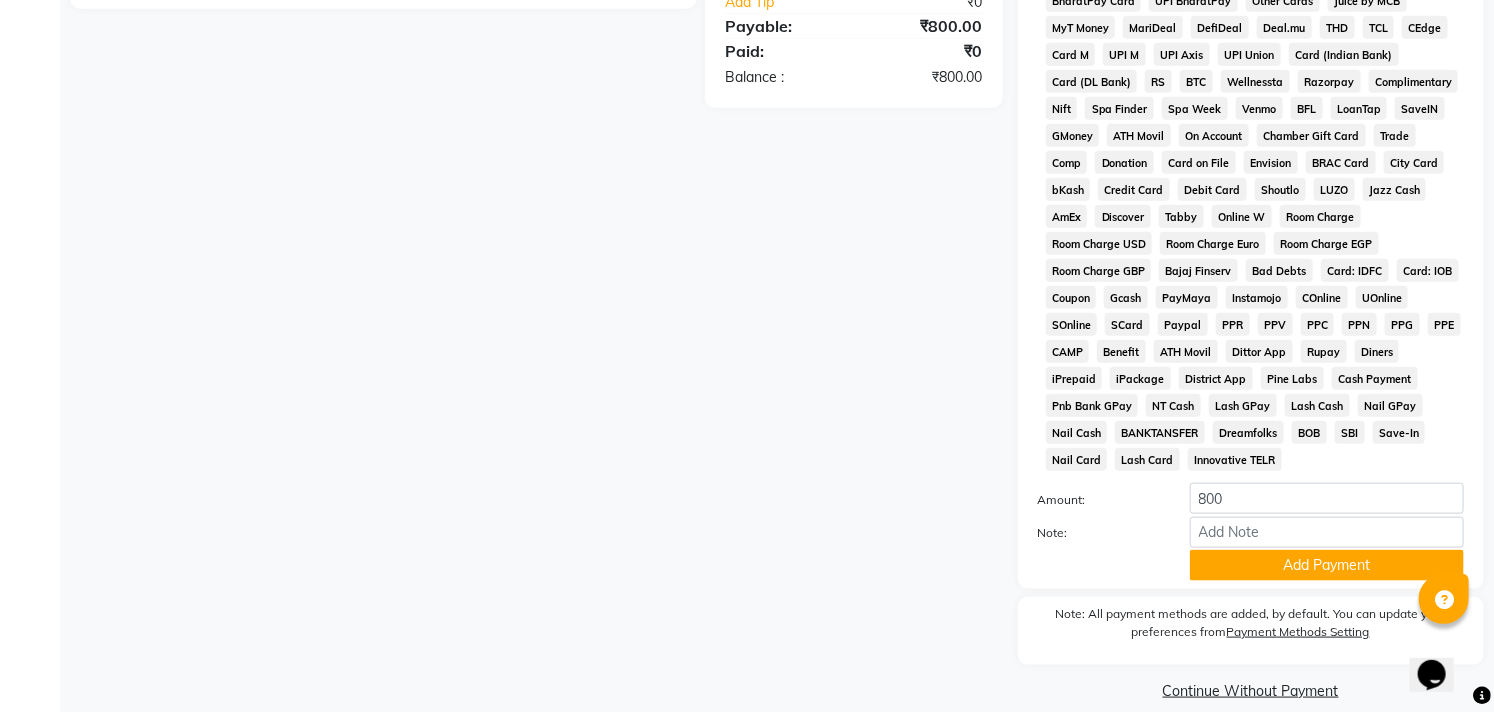 scroll, scrollTop: 764, scrollLeft: 0, axis: vertical 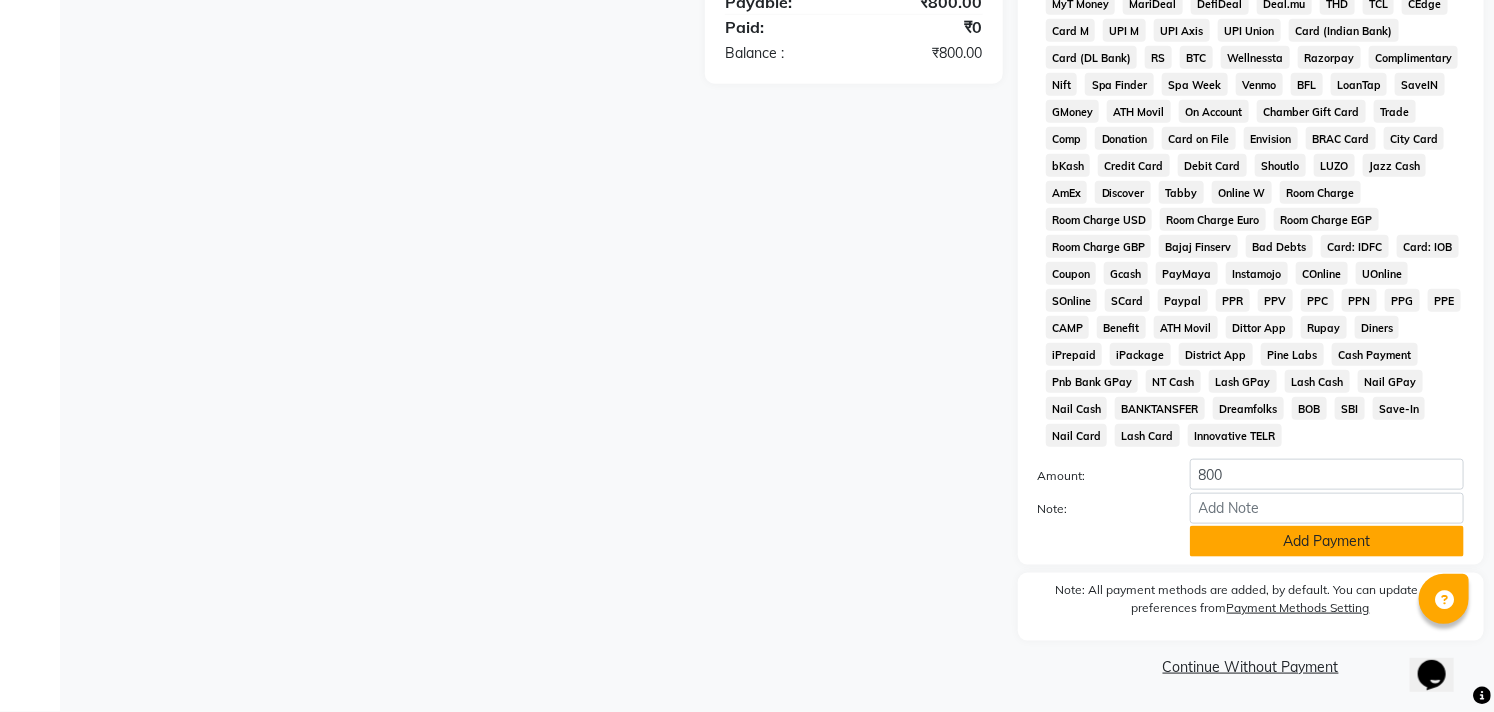 click on "Add Payment" 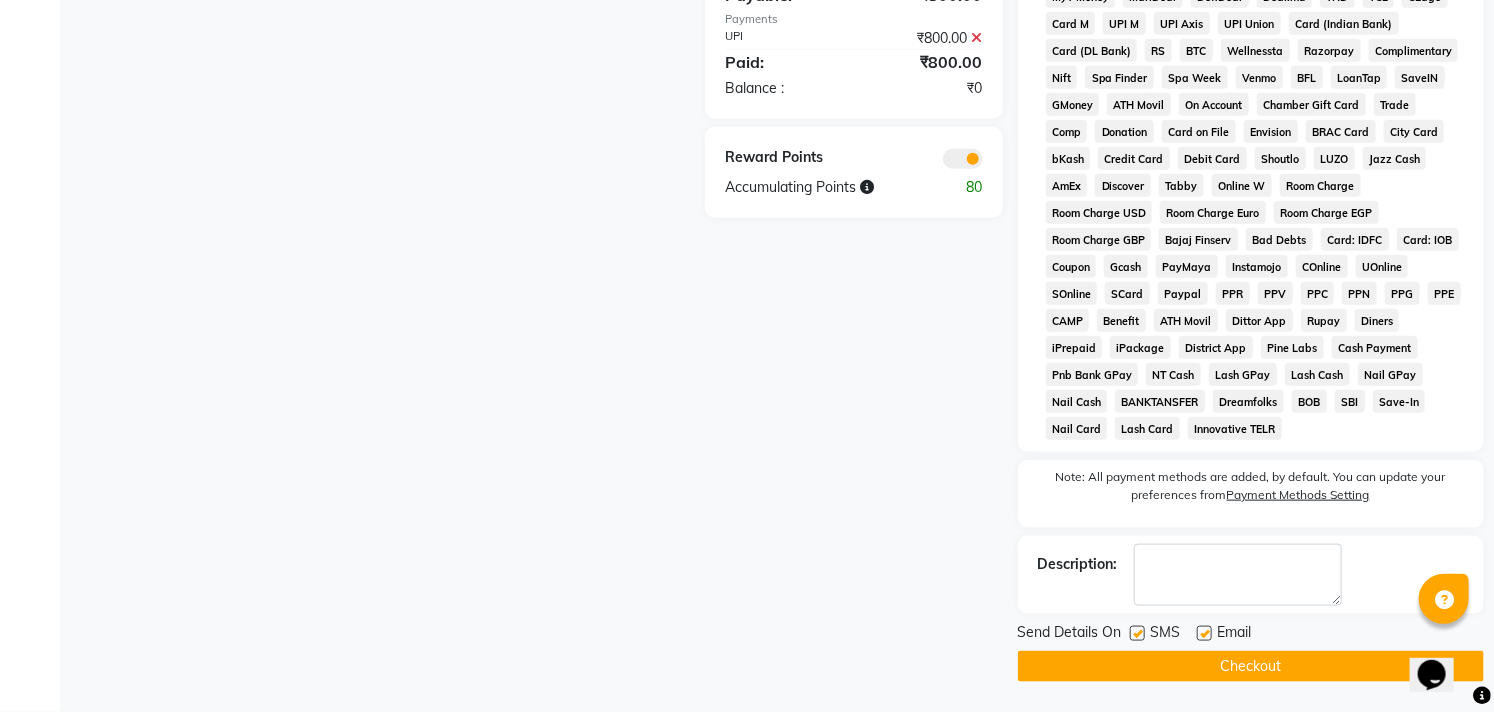 scroll, scrollTop: 771, scrollLeft: 0, axis: vertical 